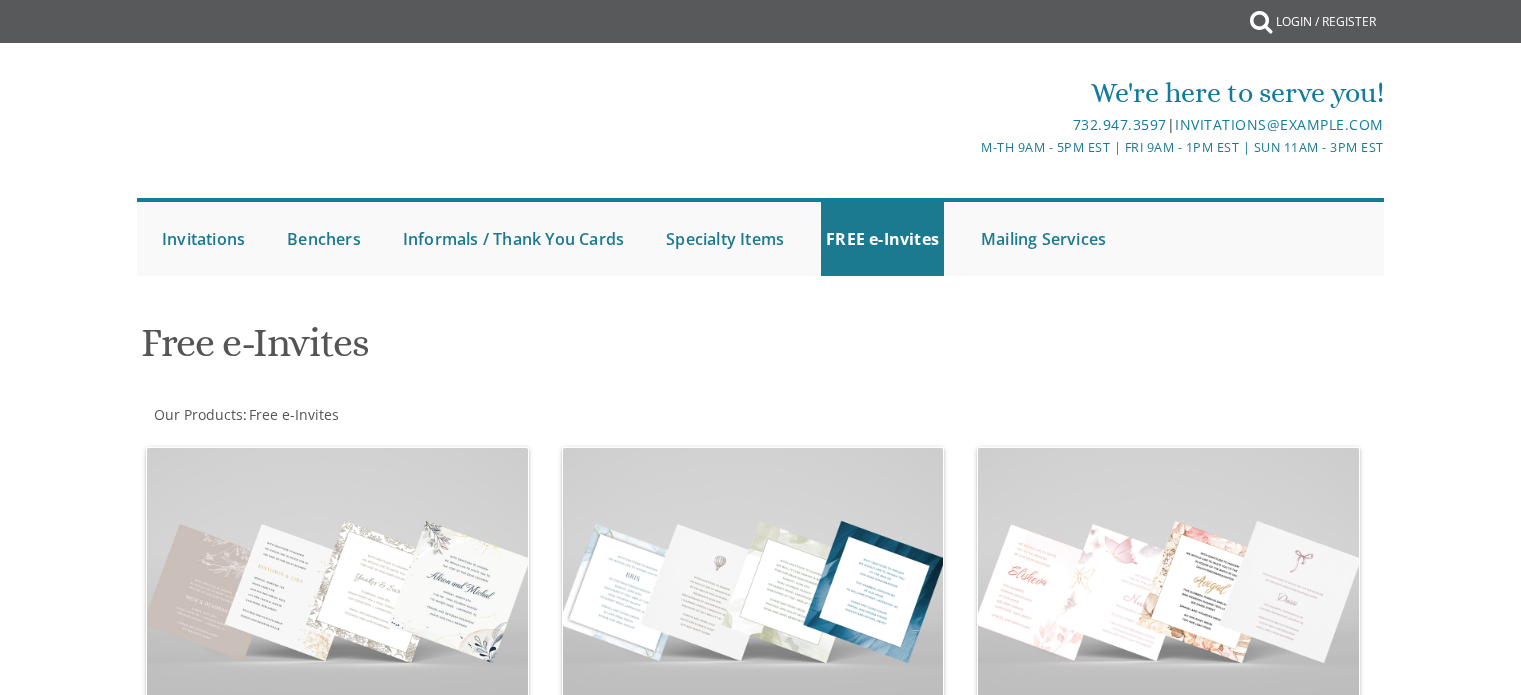 scroll, scrollTop: 0, scrollLeft: 0, axis: both 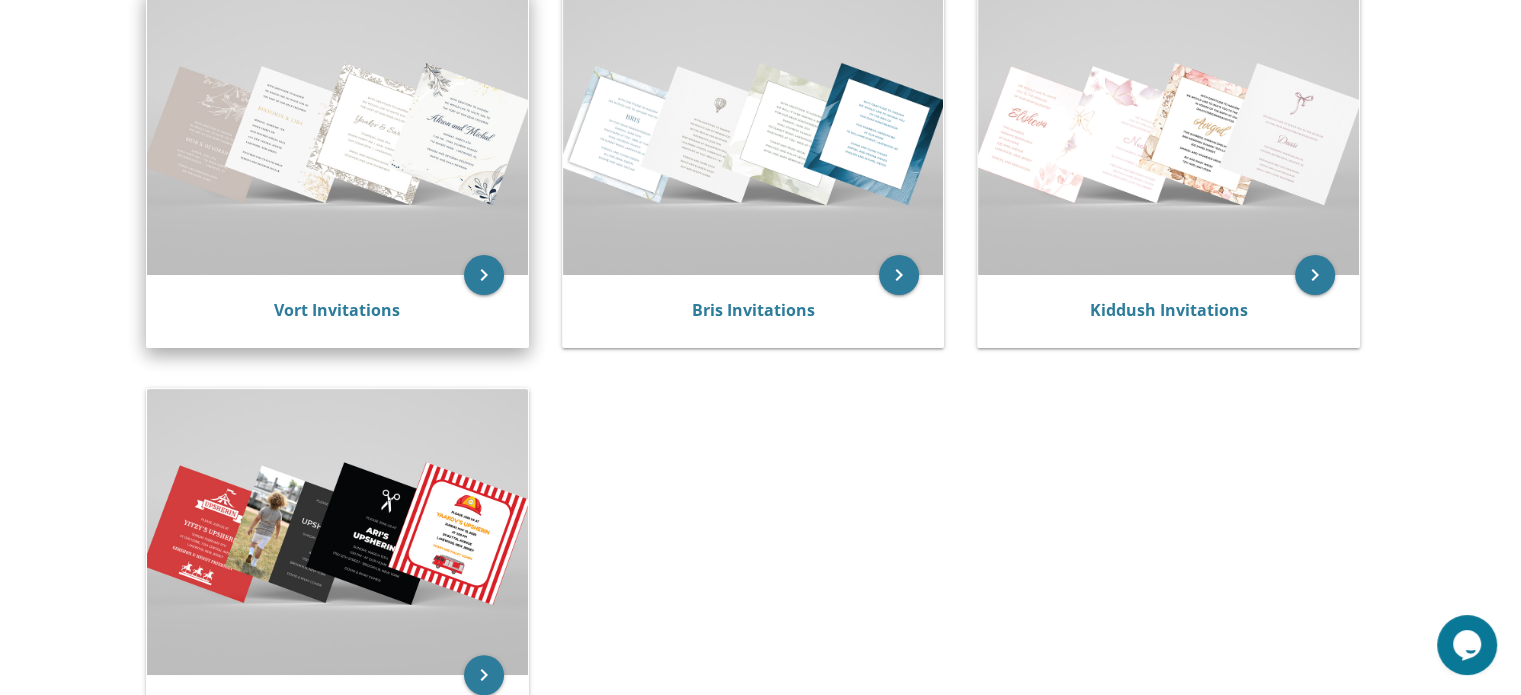 click on "Vort Invitations" at bounding box center (337, 311) 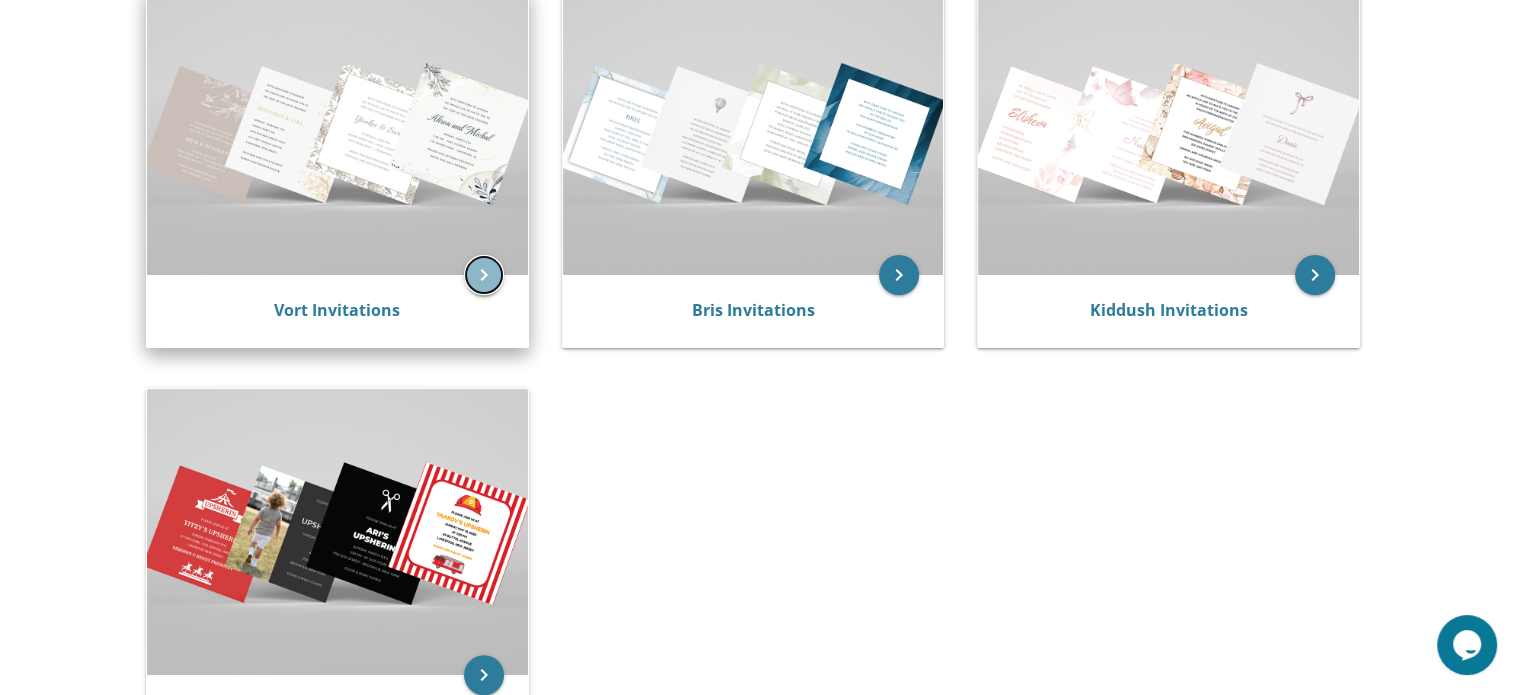 click on "keyboard_arrow_right" at bounding box center (484, 275) 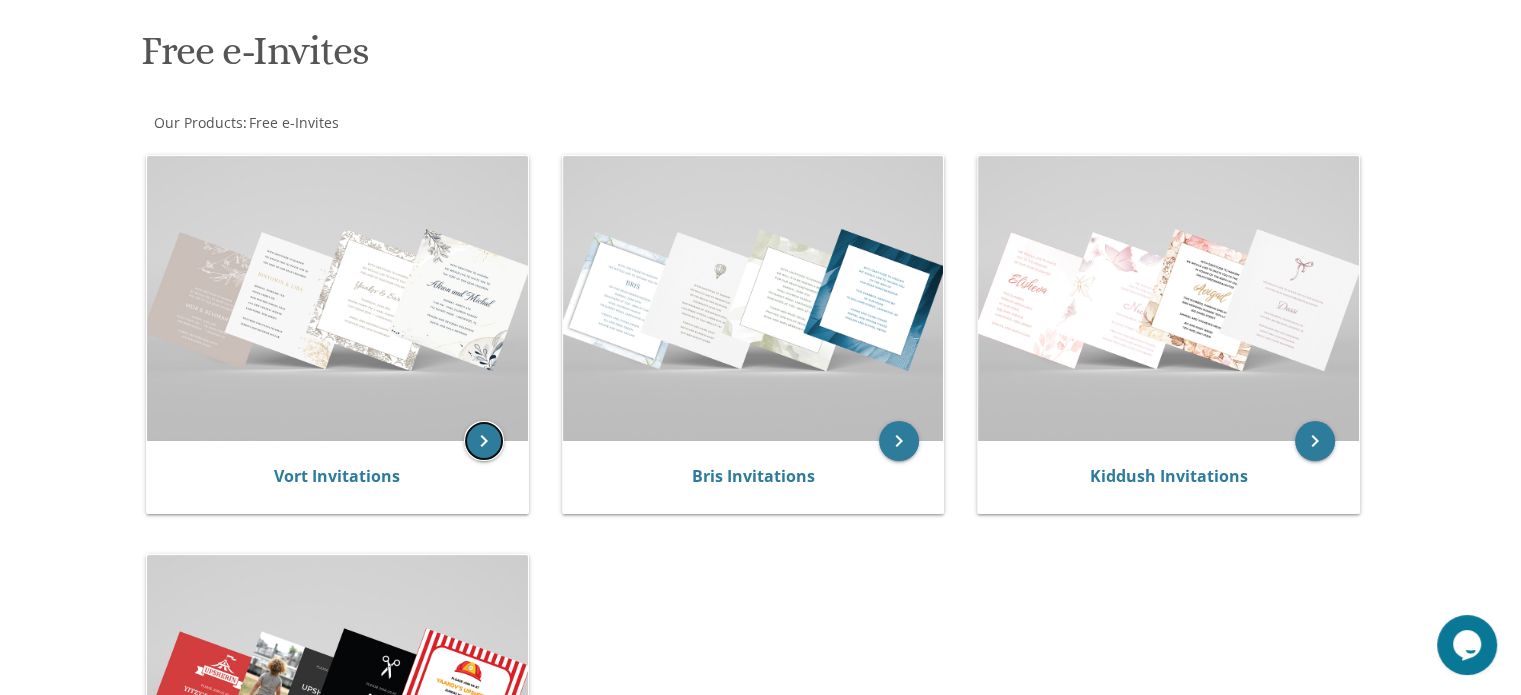 scroll, scrollTop: 292, scrollLeft: 0, axis: vertical 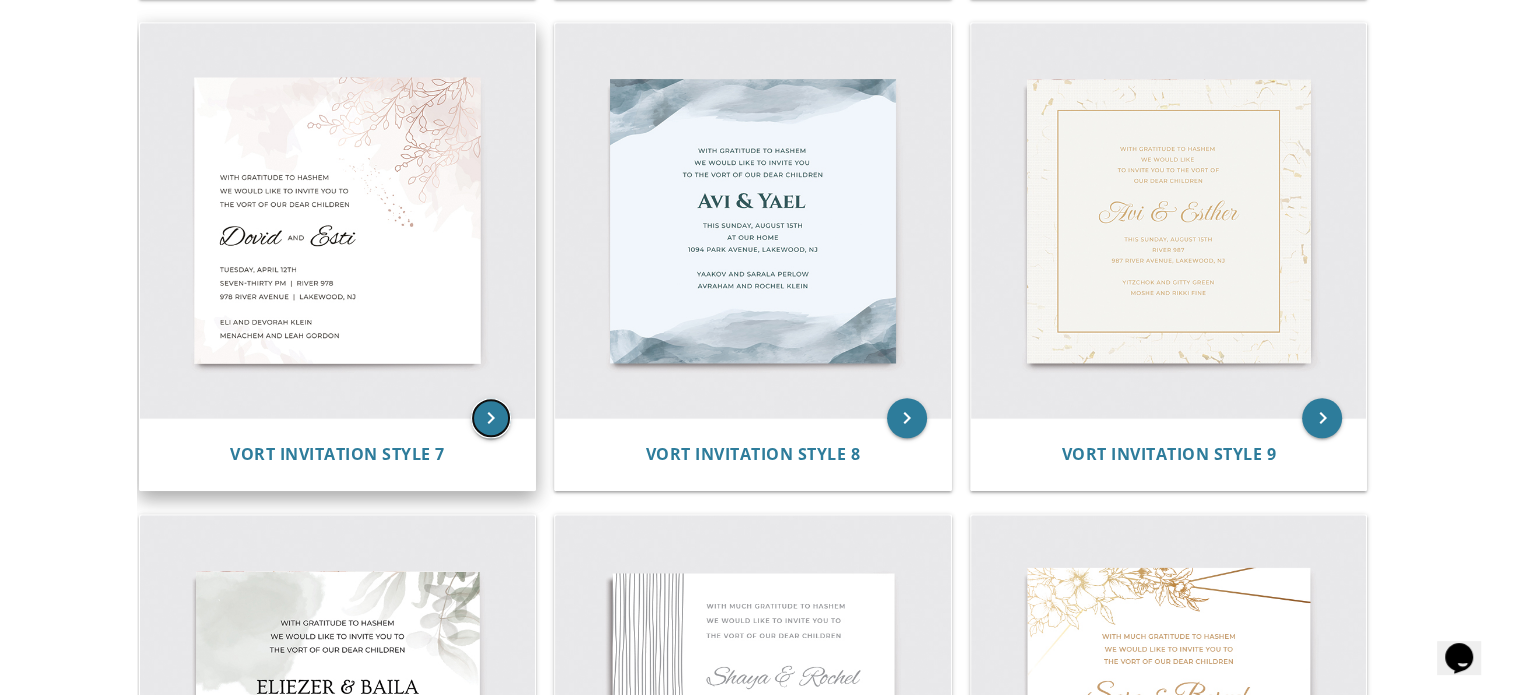 click on "keyboard_arrow_right" at bounding box center [491, 418] 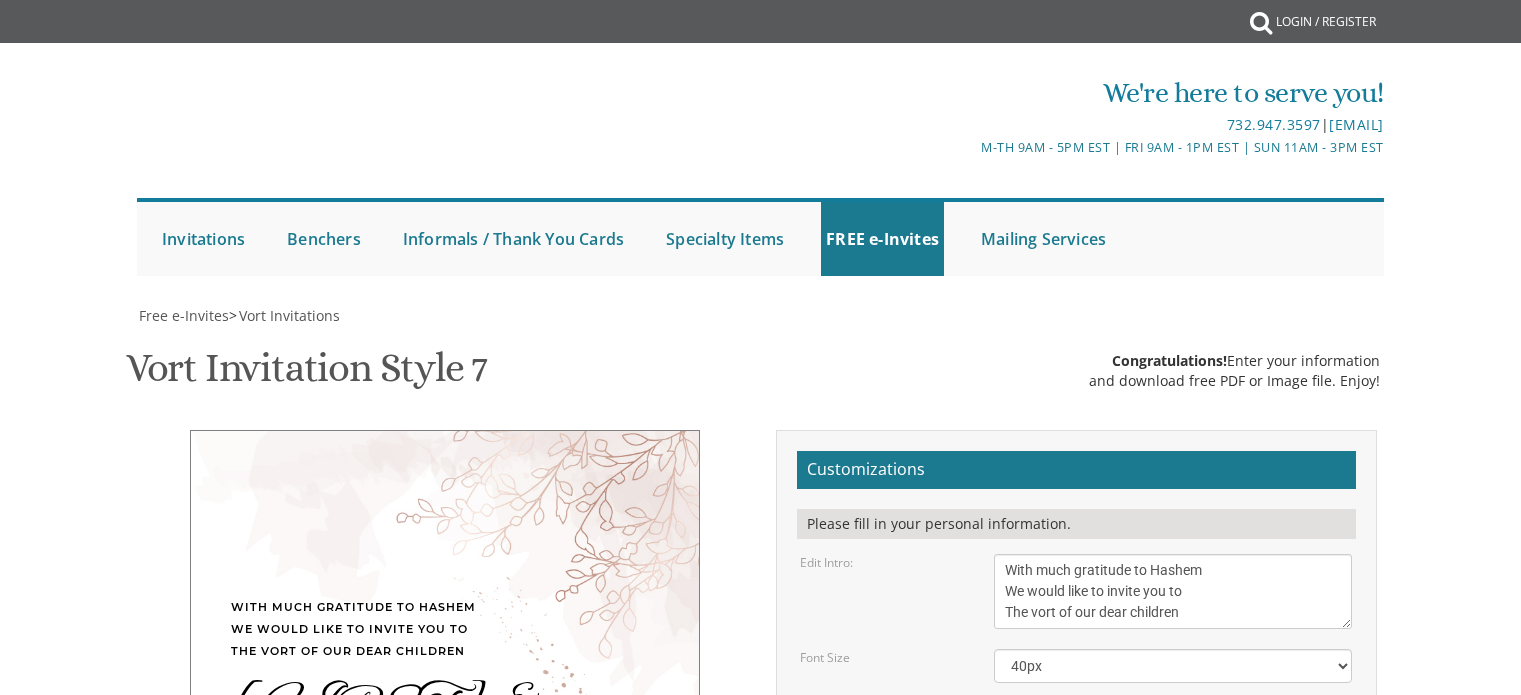 scroll, scrollTop: 0, scrollLeft: 0, axis: both 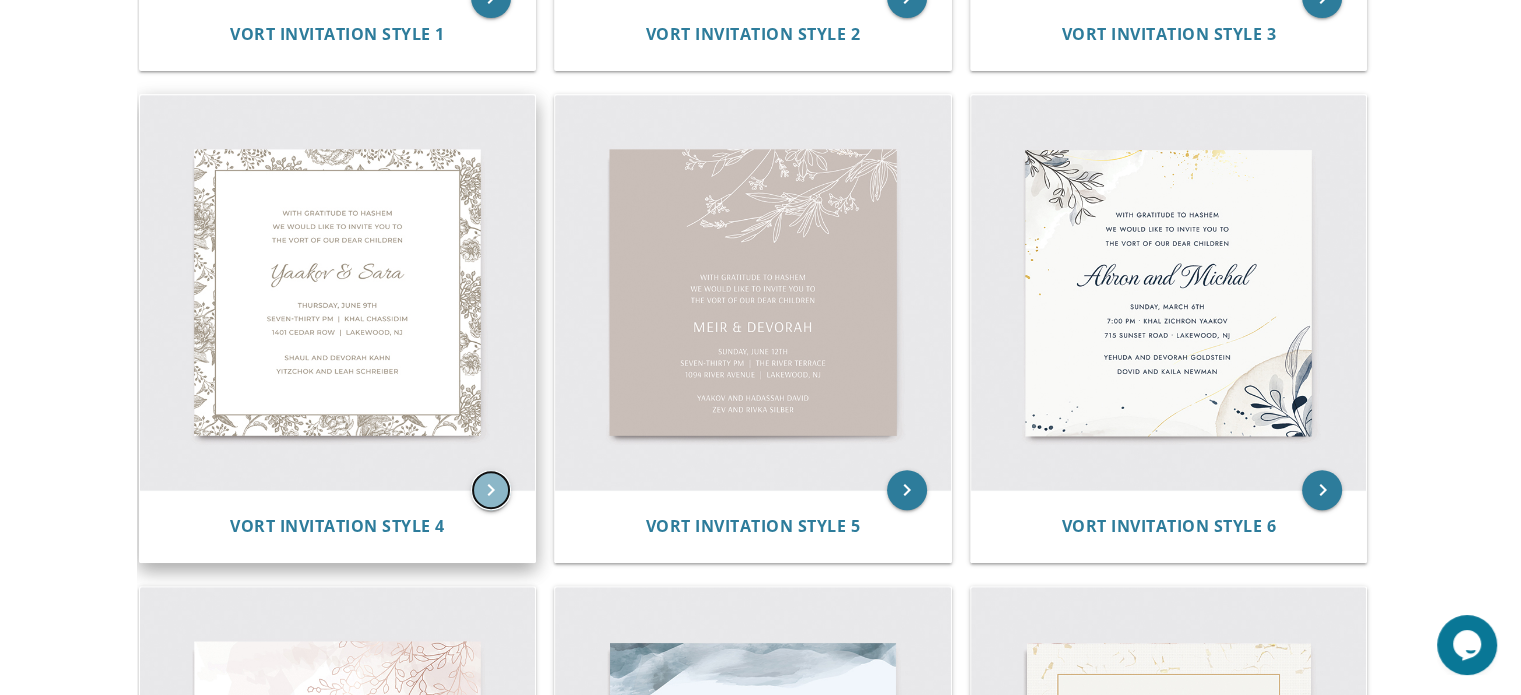 click on "keyboard_arrow_right" at bounding box center (491, 490) 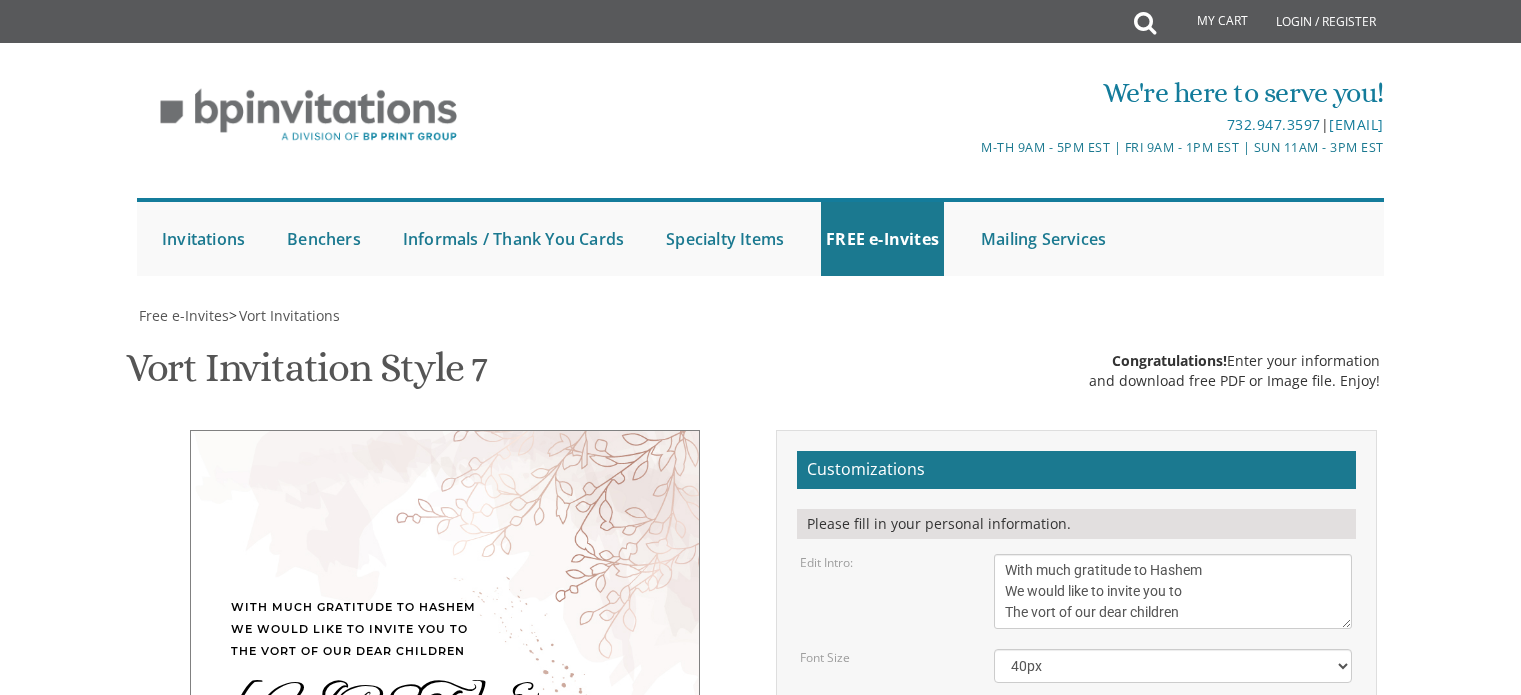 scroll, scrollTop: 0, scrollLeft: 0, axis: both 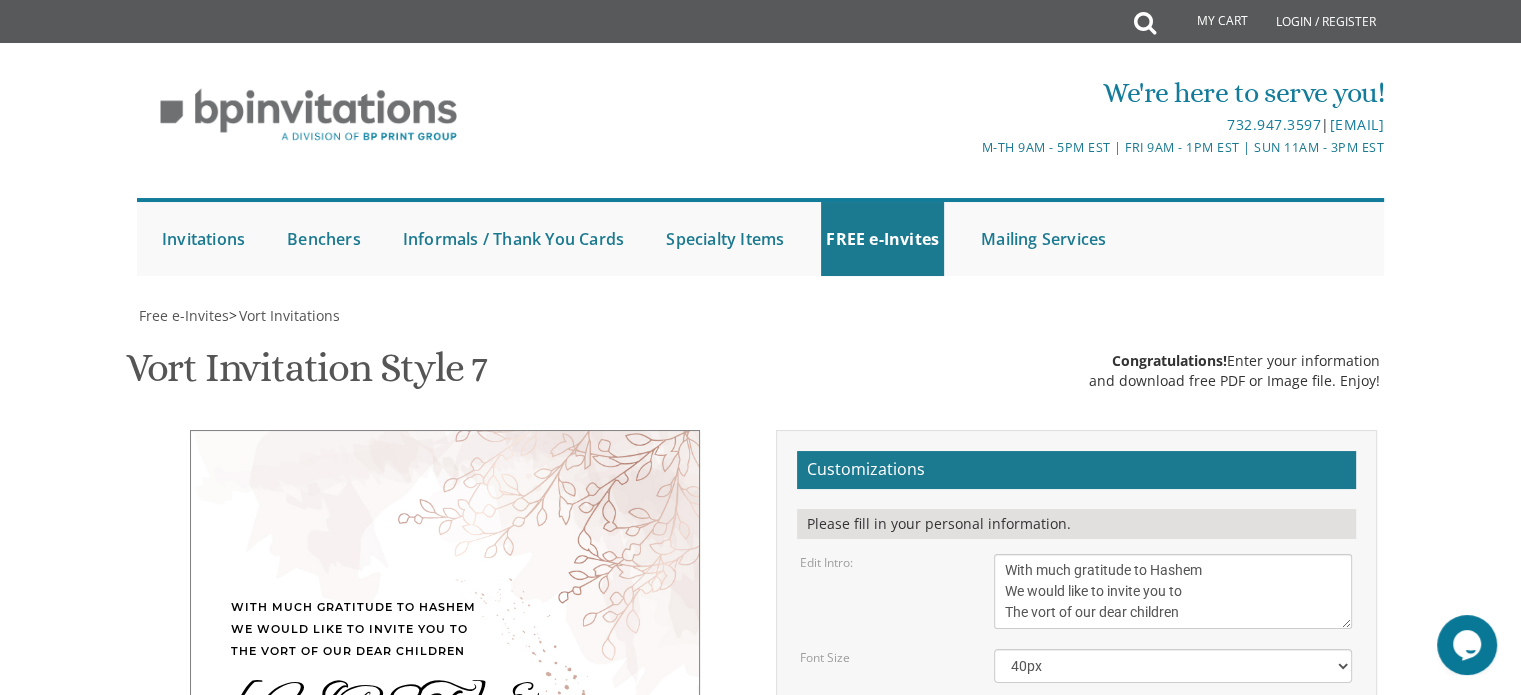 drag, startPoint x: 1169, startPoint y: 239, endPoint x: 991, endPoint y: 217, distance: 179.3544 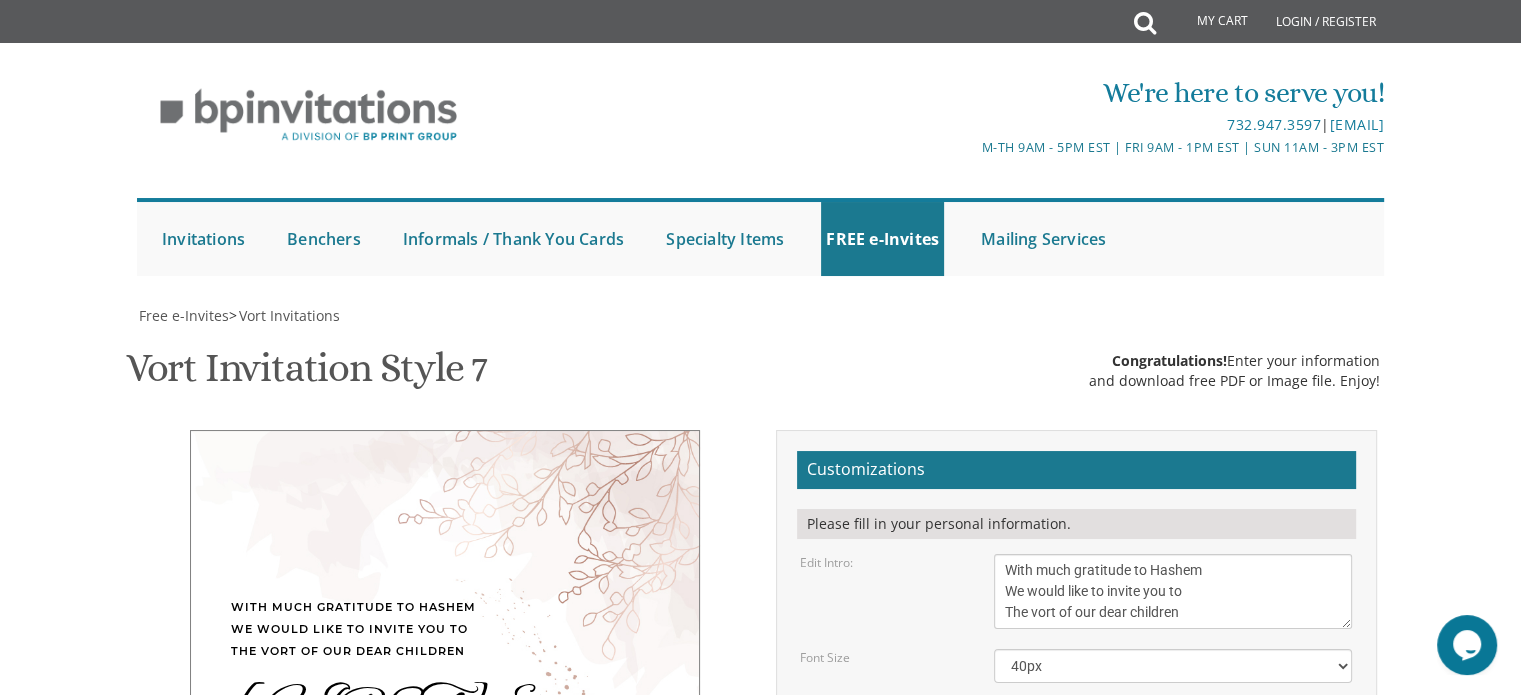 click on "Dovid & Esti" at bounding box center [1173, 719] 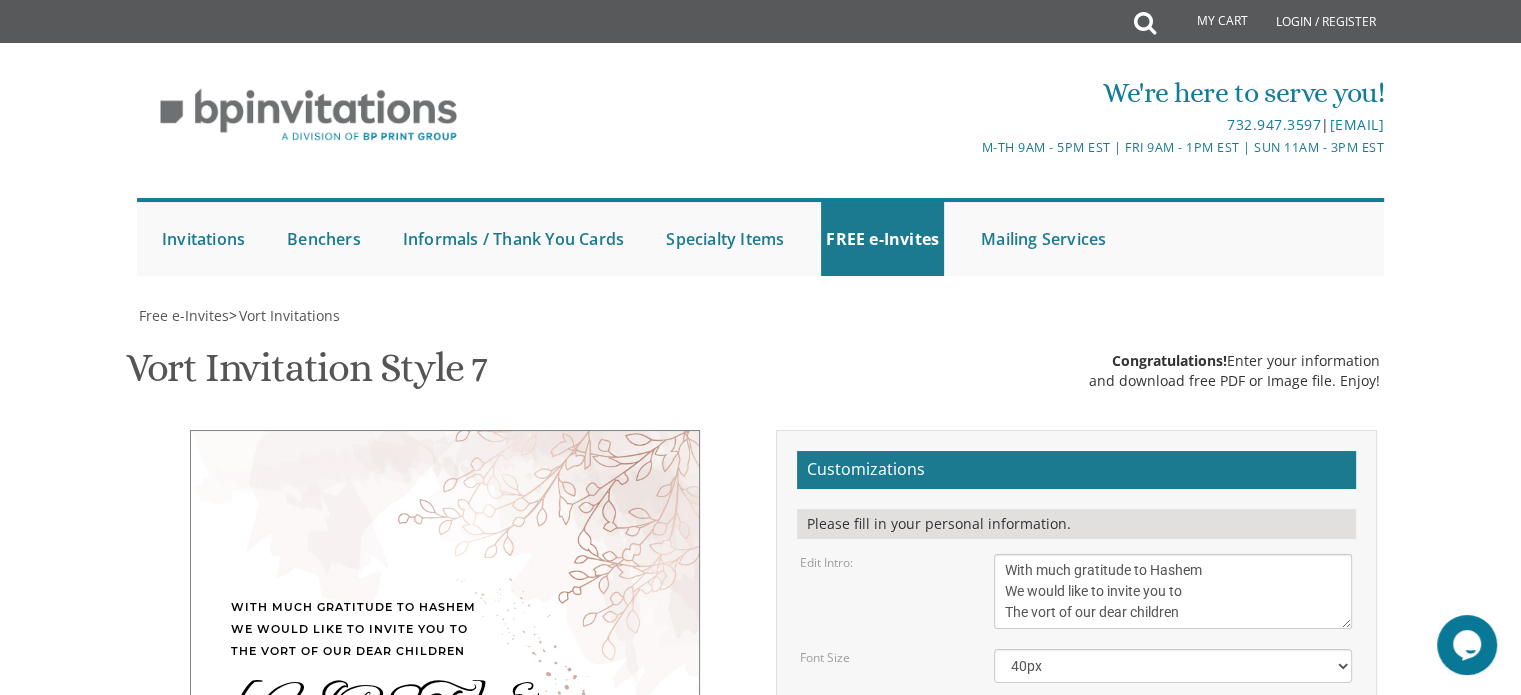click on "Gershon and Leah cohen
Tzvi and Chaya Friedman" at bounding box center (1173, 888) 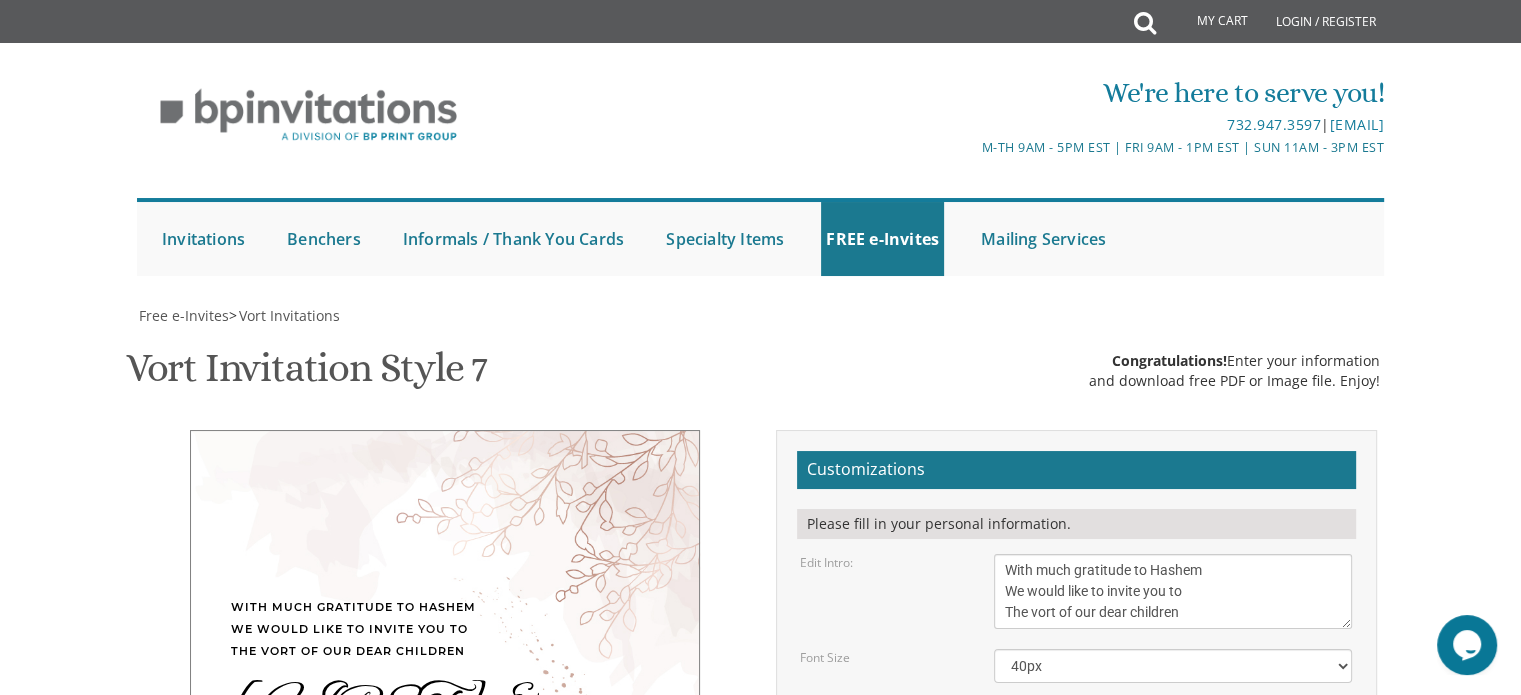 click on "Email Address*" at bounding box center (1076, 992) 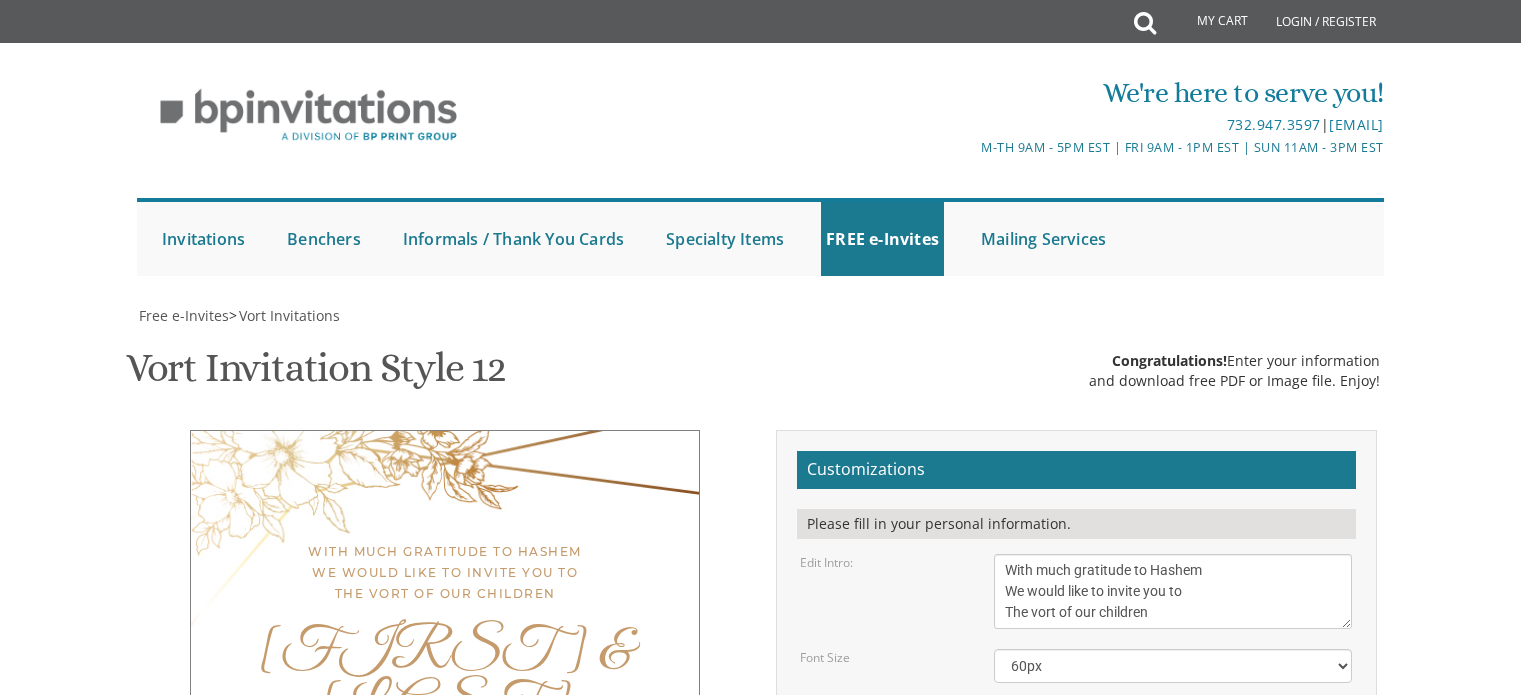 scroll, scrollTop: 0, scrollLeft: 0, axis: both 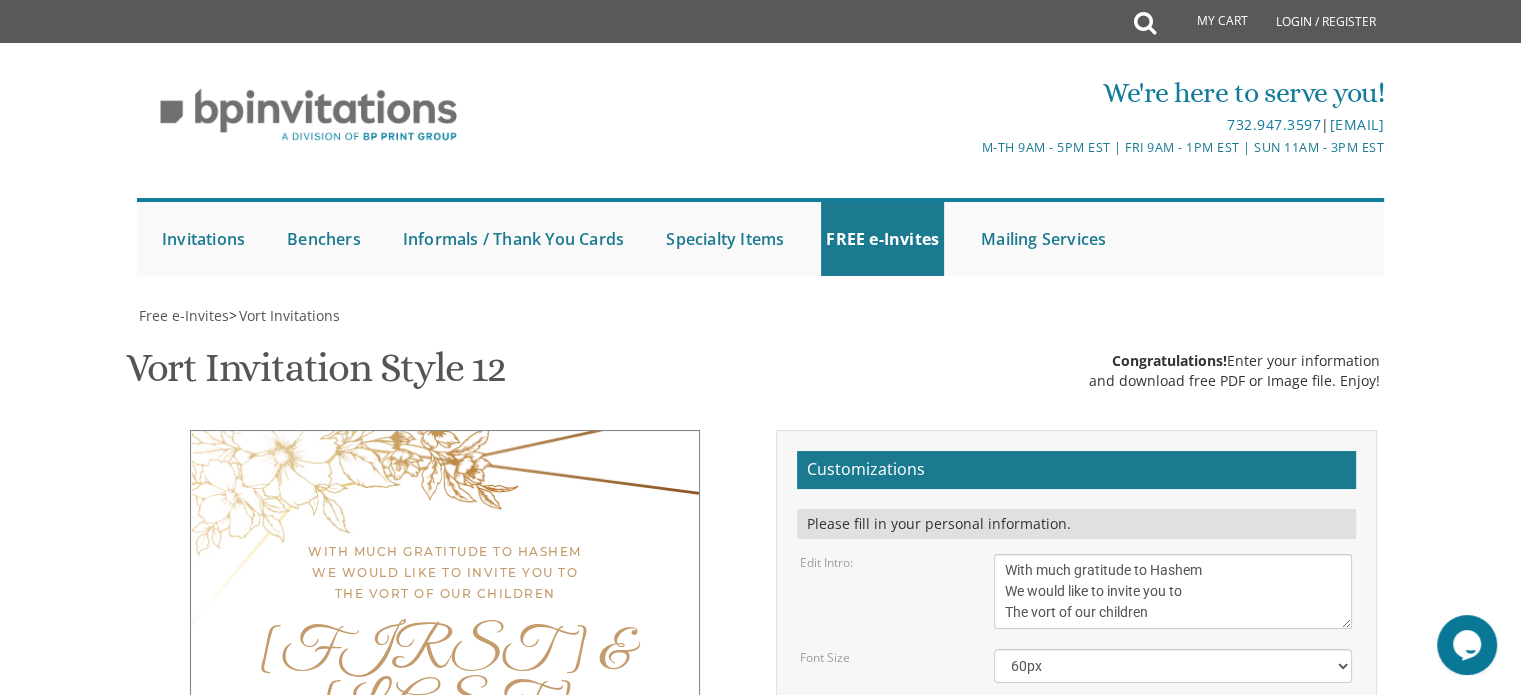 drag, startPoint x: 1171, startPoint y: 199, endPoint x: 996, endPoint y: 178, distance: 176.2555 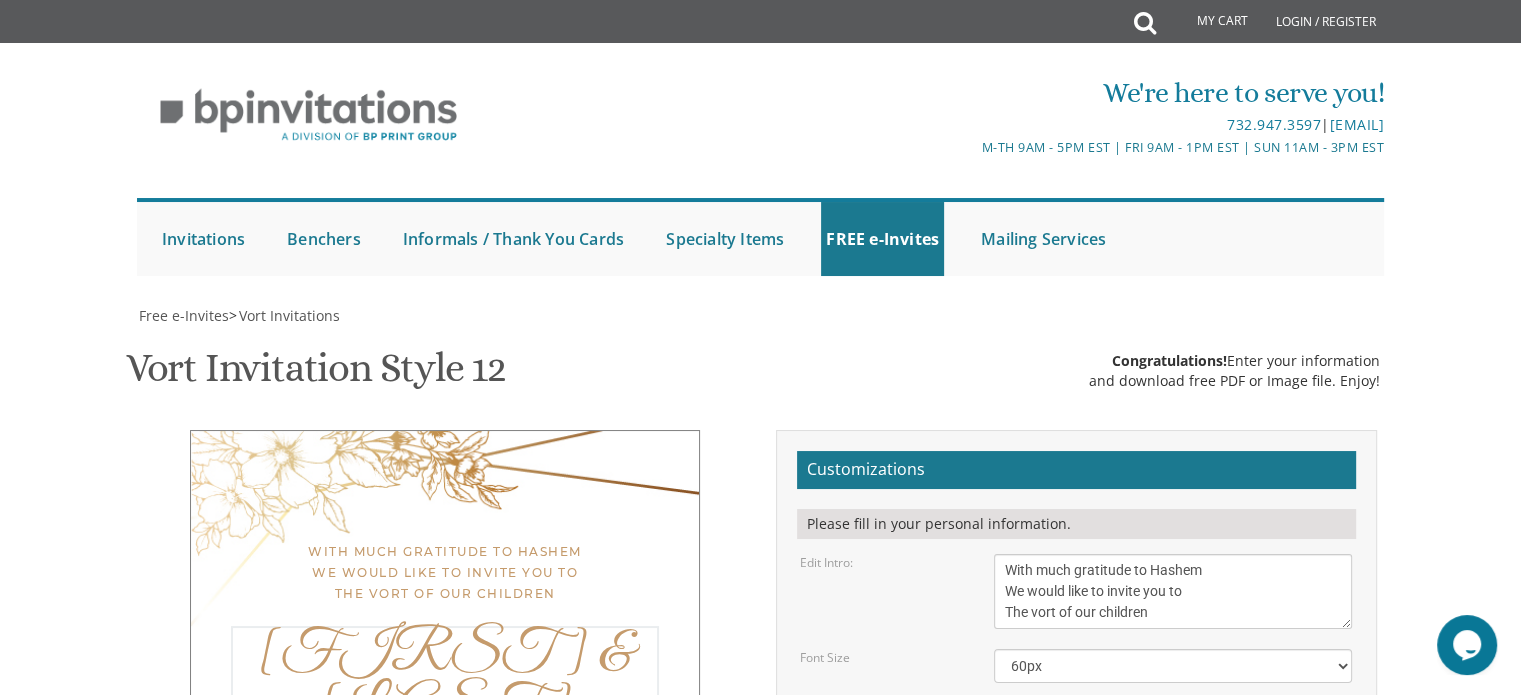 click on "Sara & Boruch" at bounding box center [1173, 719] 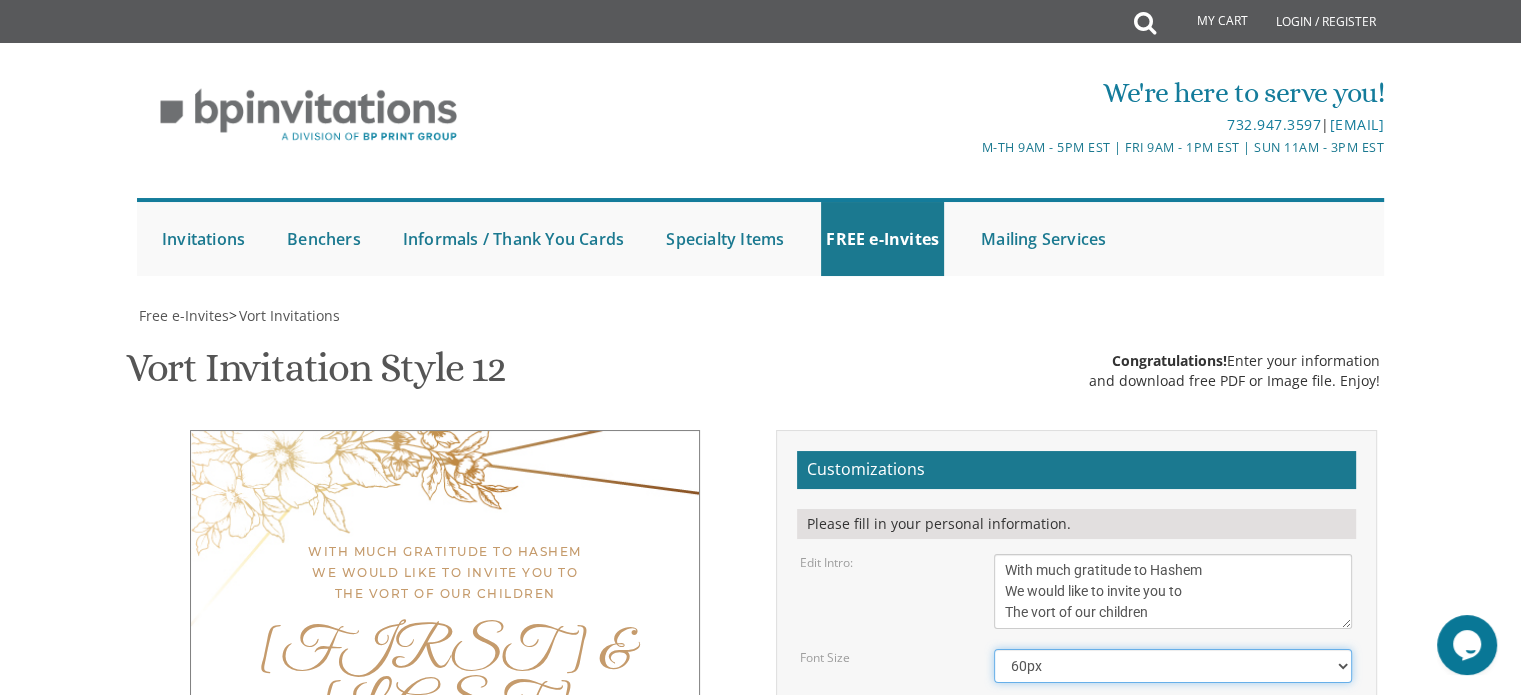 click on "40px 50px 60px 70px 80px" at bounding box center [1173, 666] 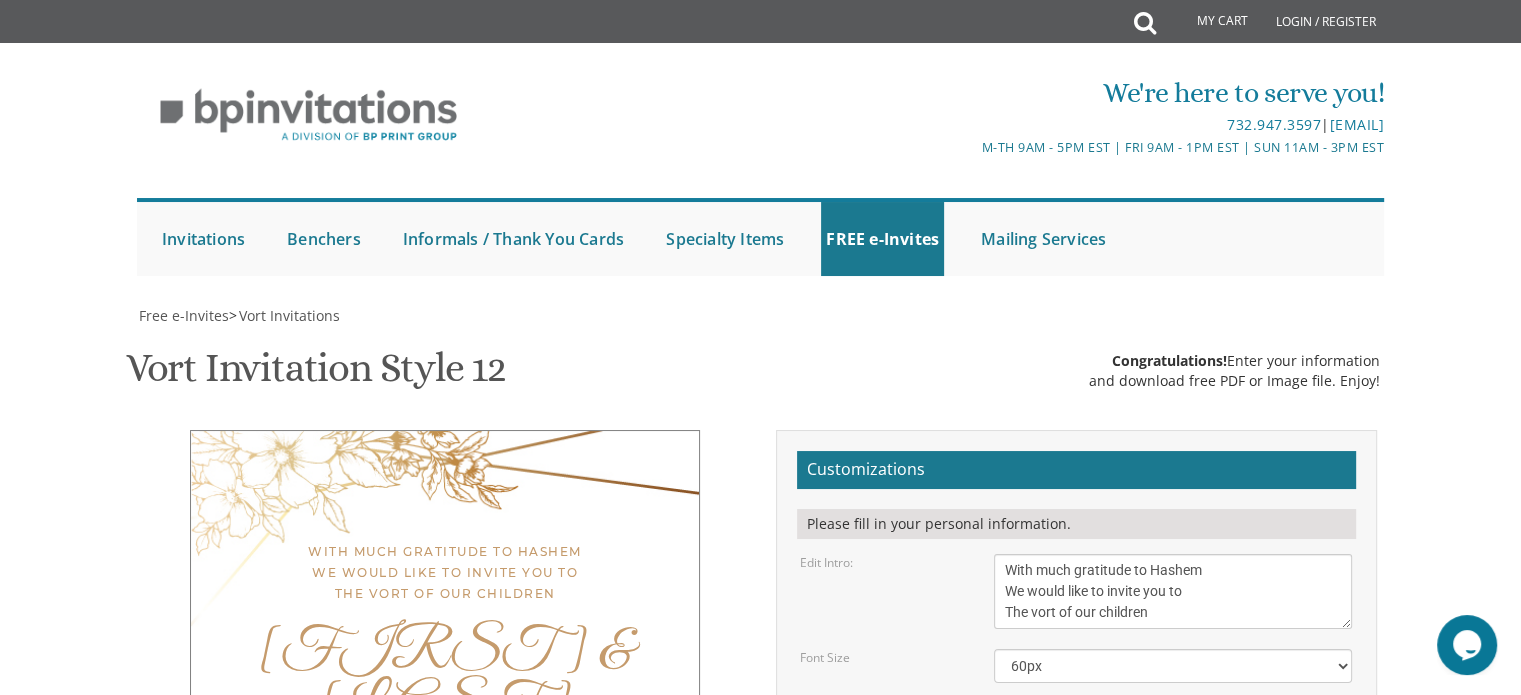 click on "With much gratitude to Hashem
We would like to invite you to
The vort of our children" at bounding box center [1173, 591] 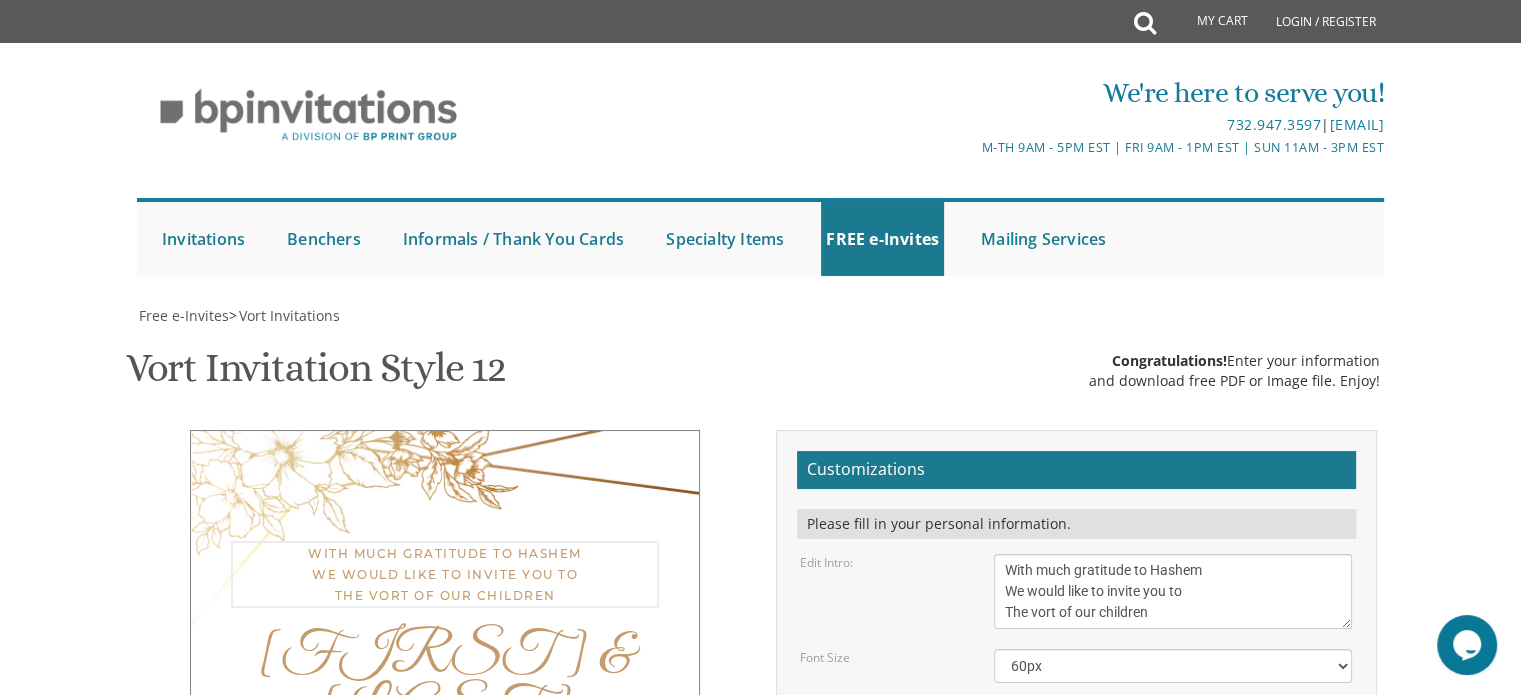 click on "With much gratitude to Hashem
We would like to invite you to
The vort of our children" at bounding box center (1173, 591) 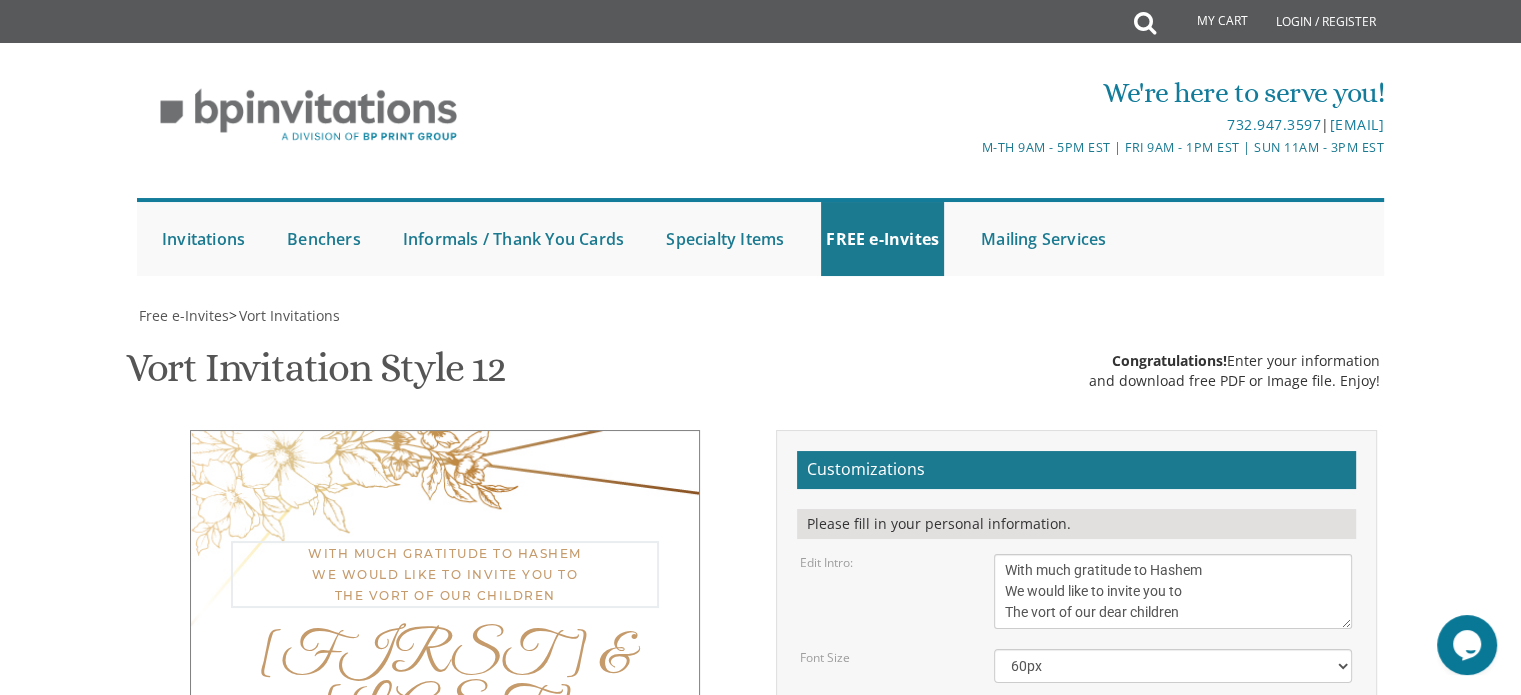 type on "With much gratitude to Hashem
We would like to invite you to
The vort of our dear children" 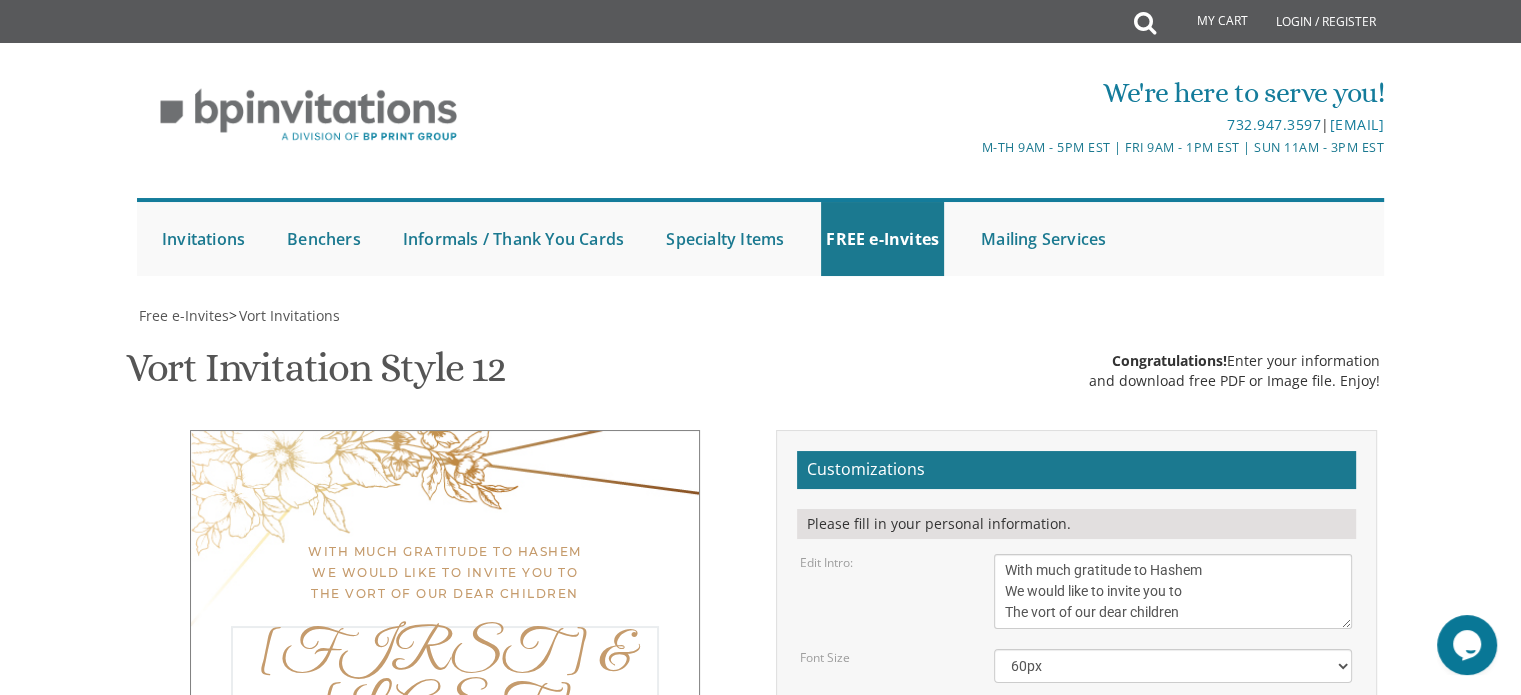 click on "Sara & Boruch" at bounding box center [1173, 719] 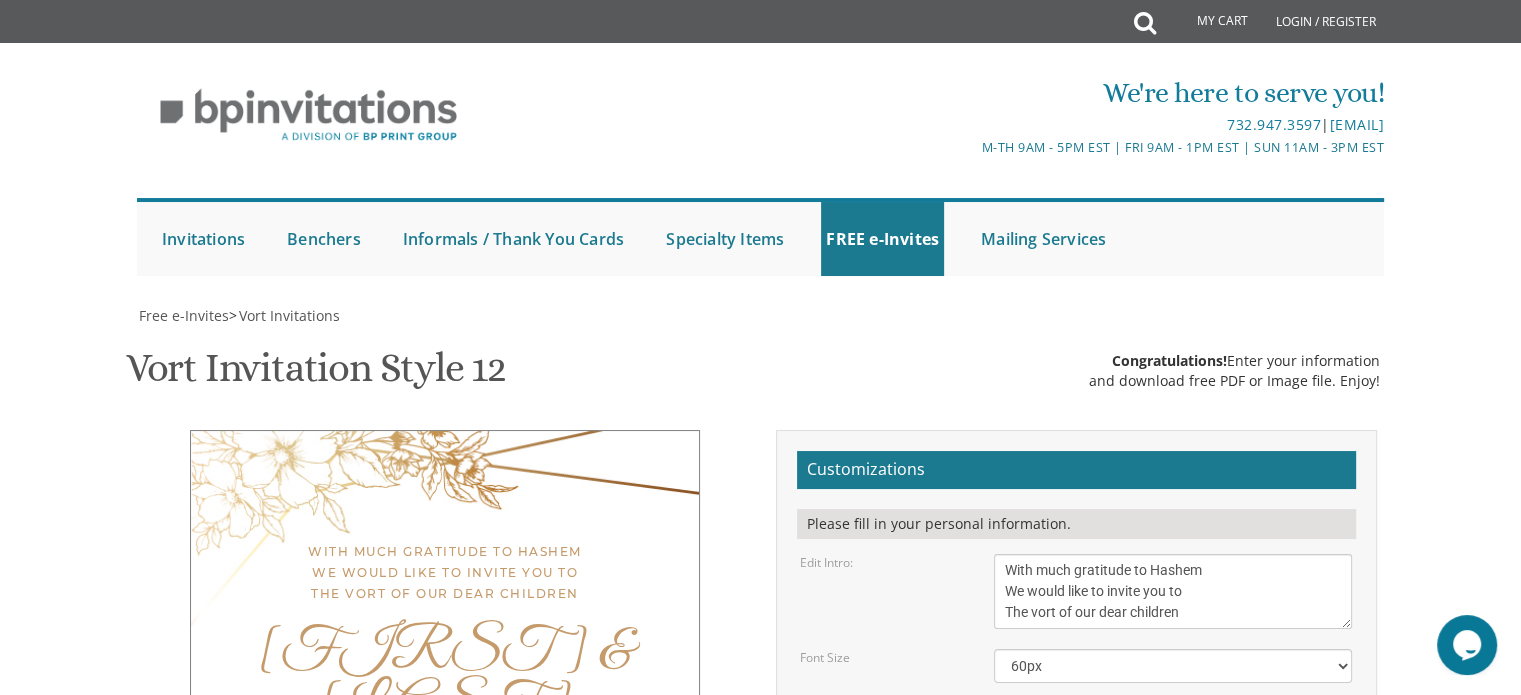 drag, startPoint x: 1216, startPoint y: 357, endPoint x: 985, endPoint y: 334, distance: 232.1422 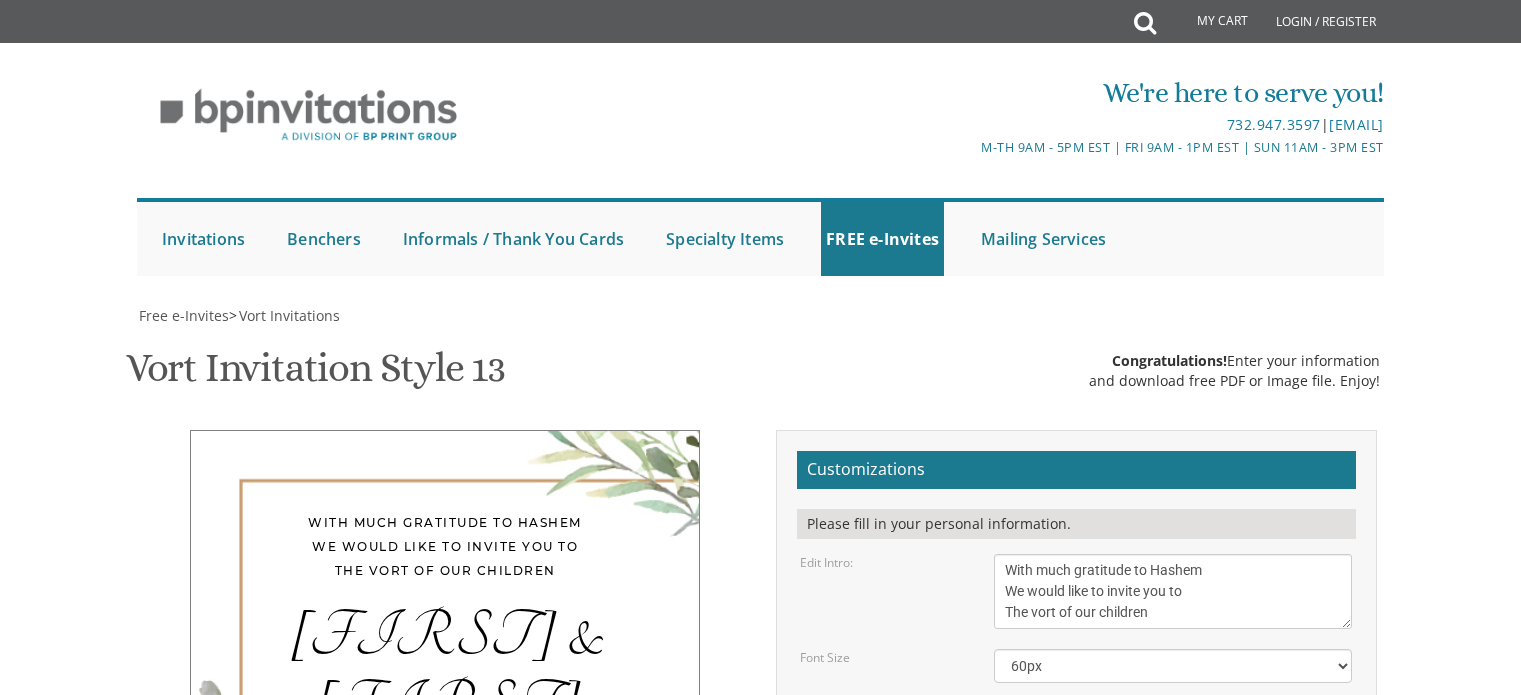 scroll, scrollTop: 0, scrollLeft: 0, axis: both 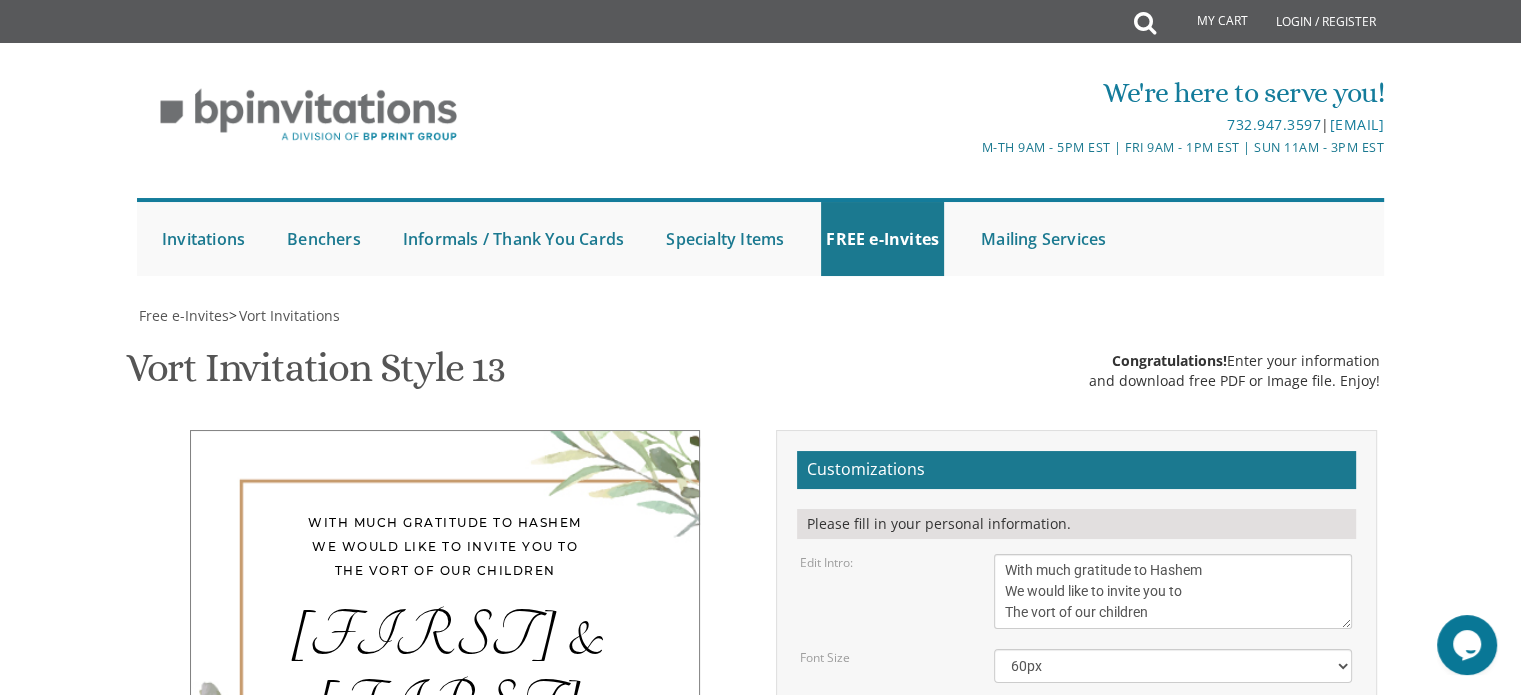drag, startPoint x: 1175, startPoint y: 358, endPoint x: 1003, endPoint y: 330, distance: 174.26416 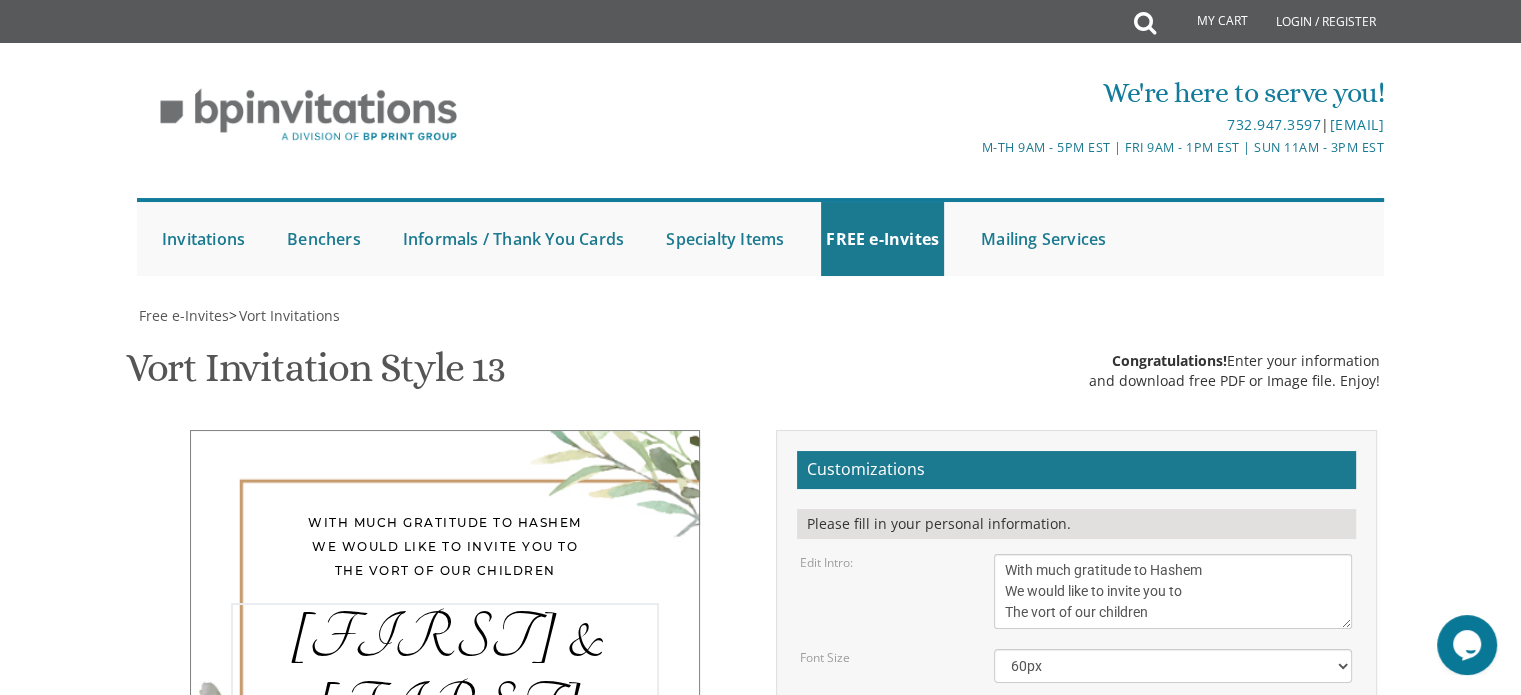 click on "Chaim & Malky" at bounding box center [1173, 719] 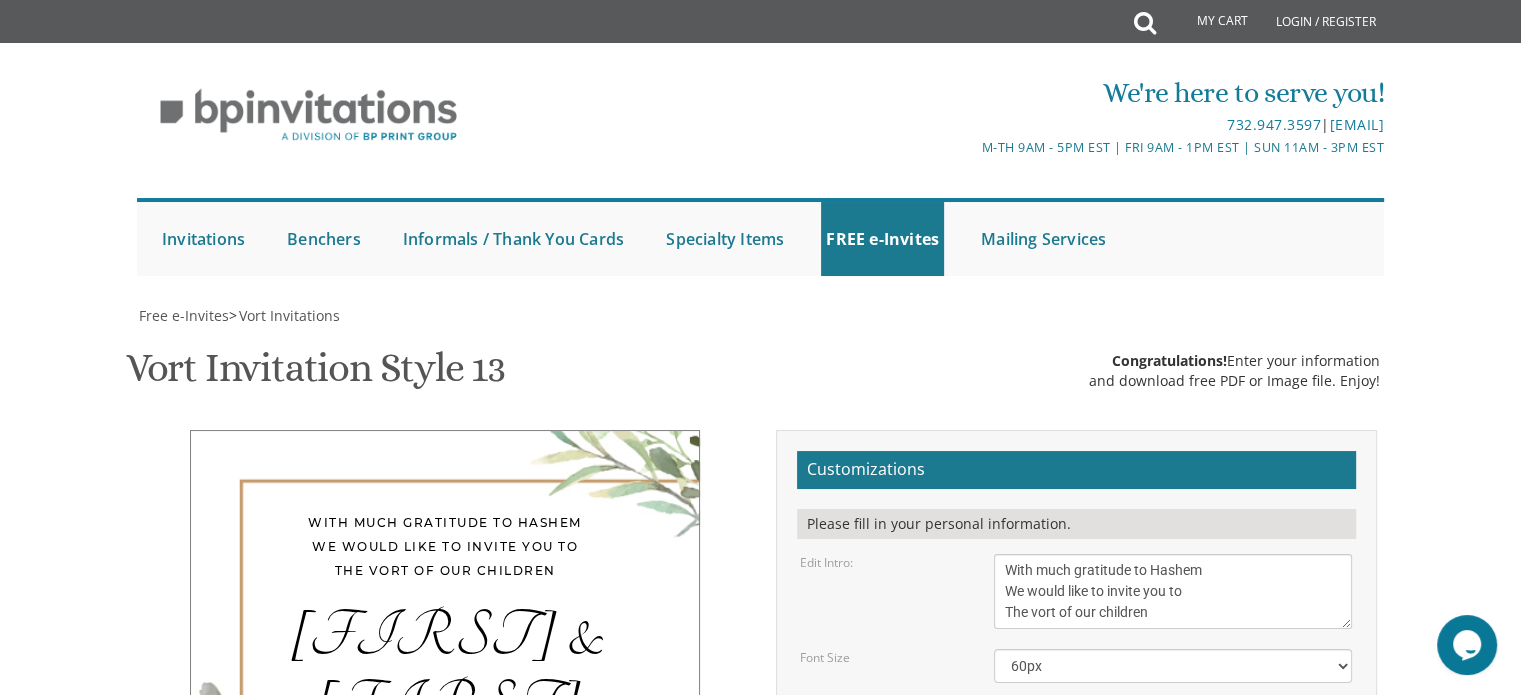 click on "Wednesday, November 27th
Seven O'Clock PM
Khal Chassidim
1401 Cedar Row, Lakewood, NJ" at bounding box center (1173, 804) 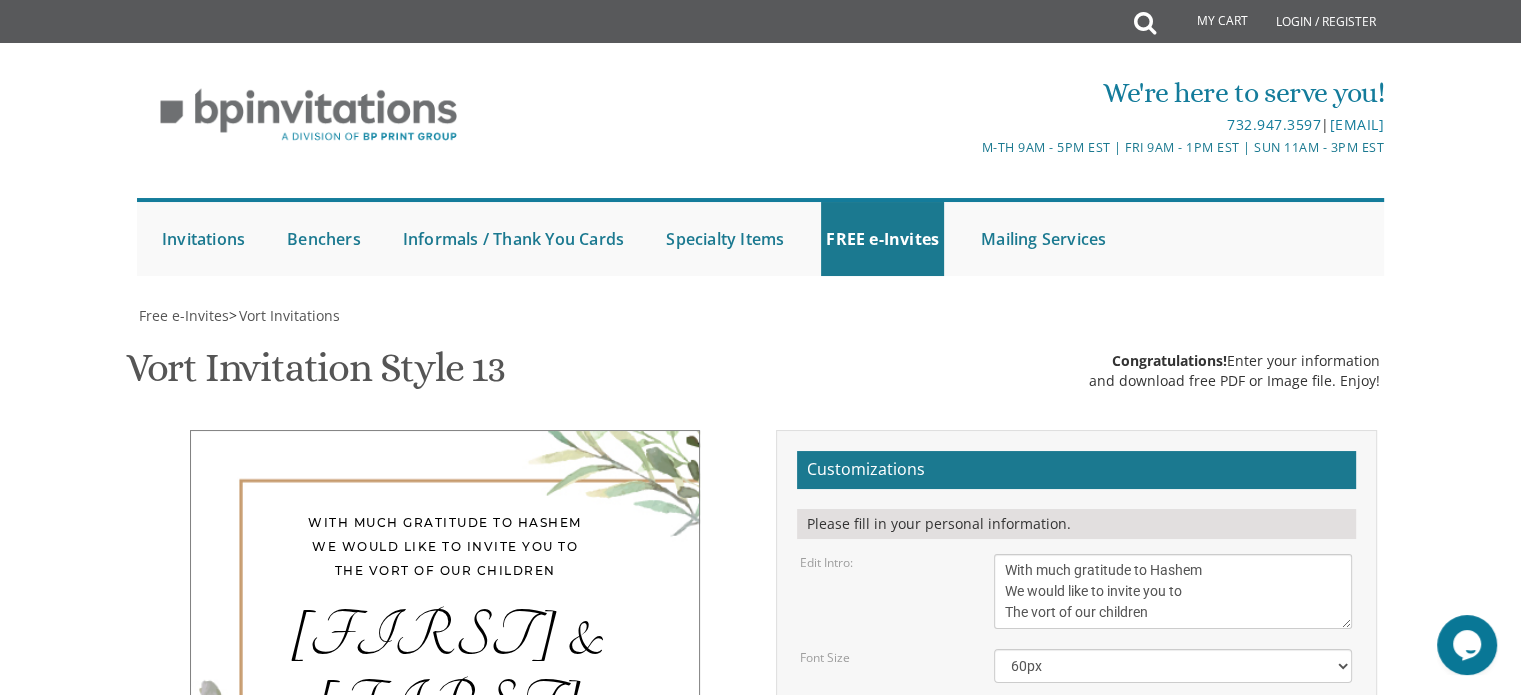 click on "Email Address*" at bounding box center [1076, 992] 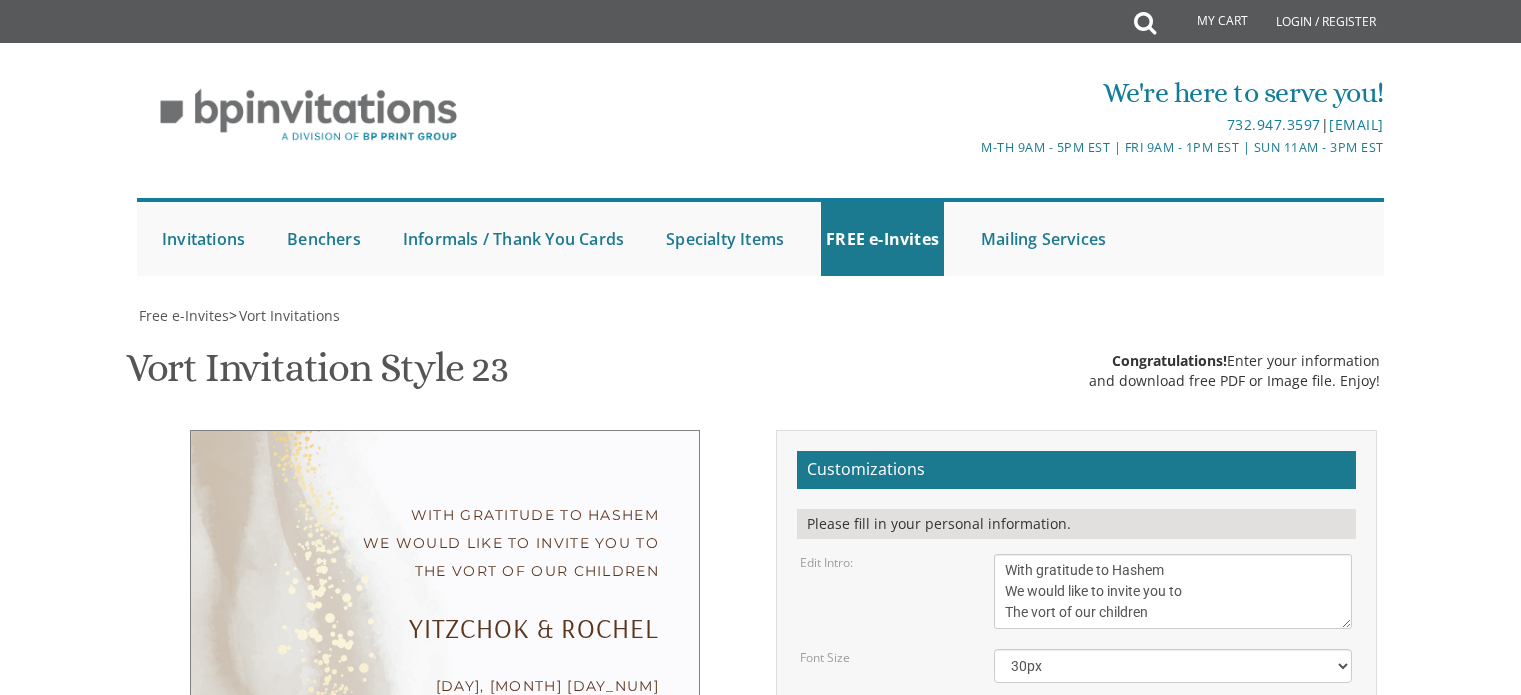 scroll, scrollTop: 0, scrollLeft: 0, axis: both 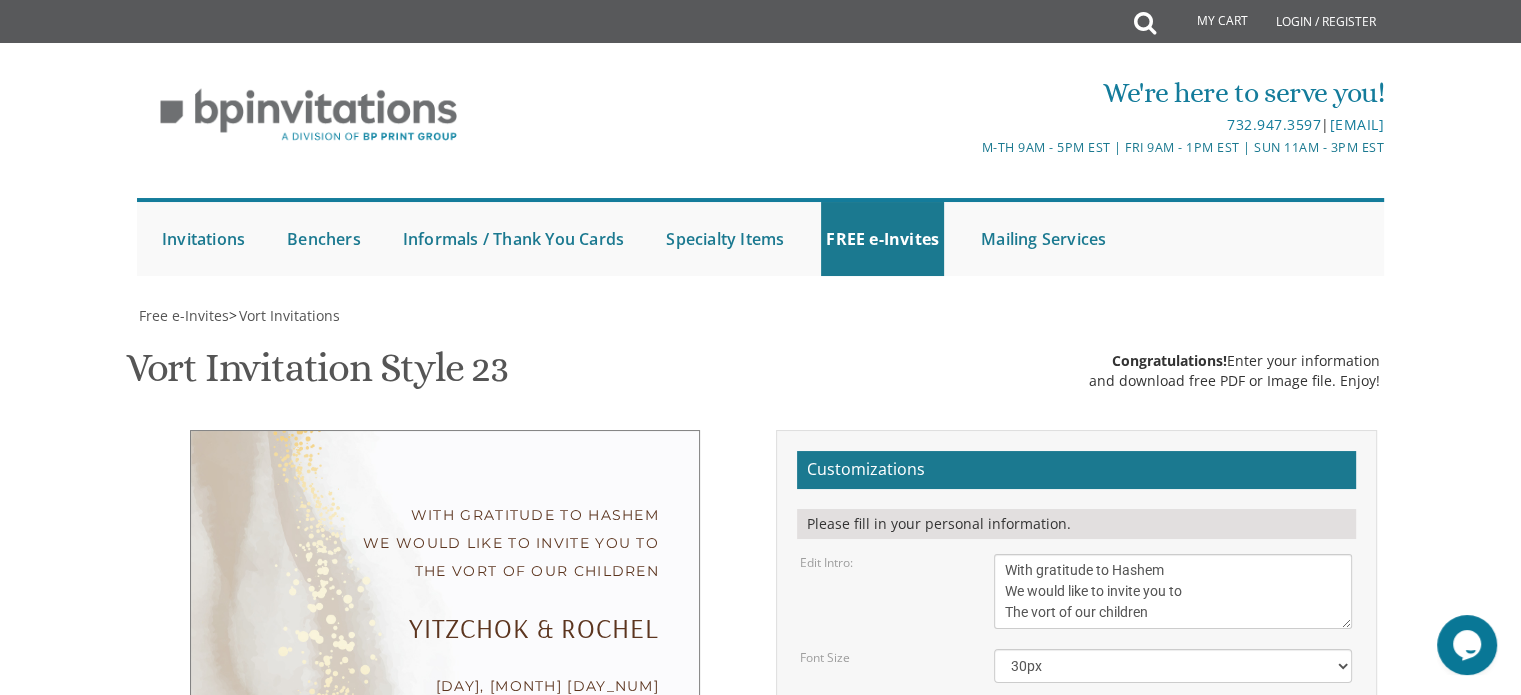 drag, startPoint x: 1182, startPoint y: 313, endPoint x: 998, endPoint y: 291, distance: 185.31055 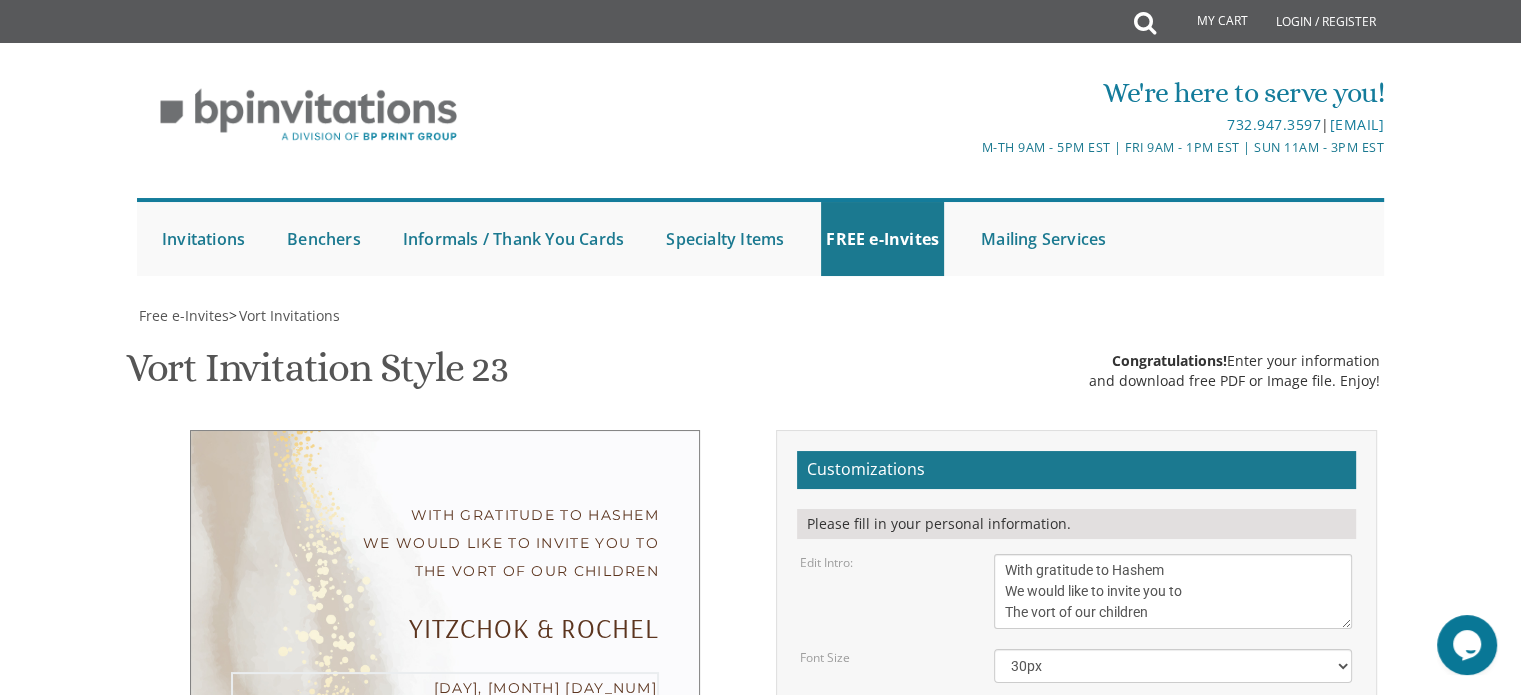 drag, startPoint x: 1006, startPoint y: 209, endPoint x: 1200, endPoint y: 231, distance: 195.24344 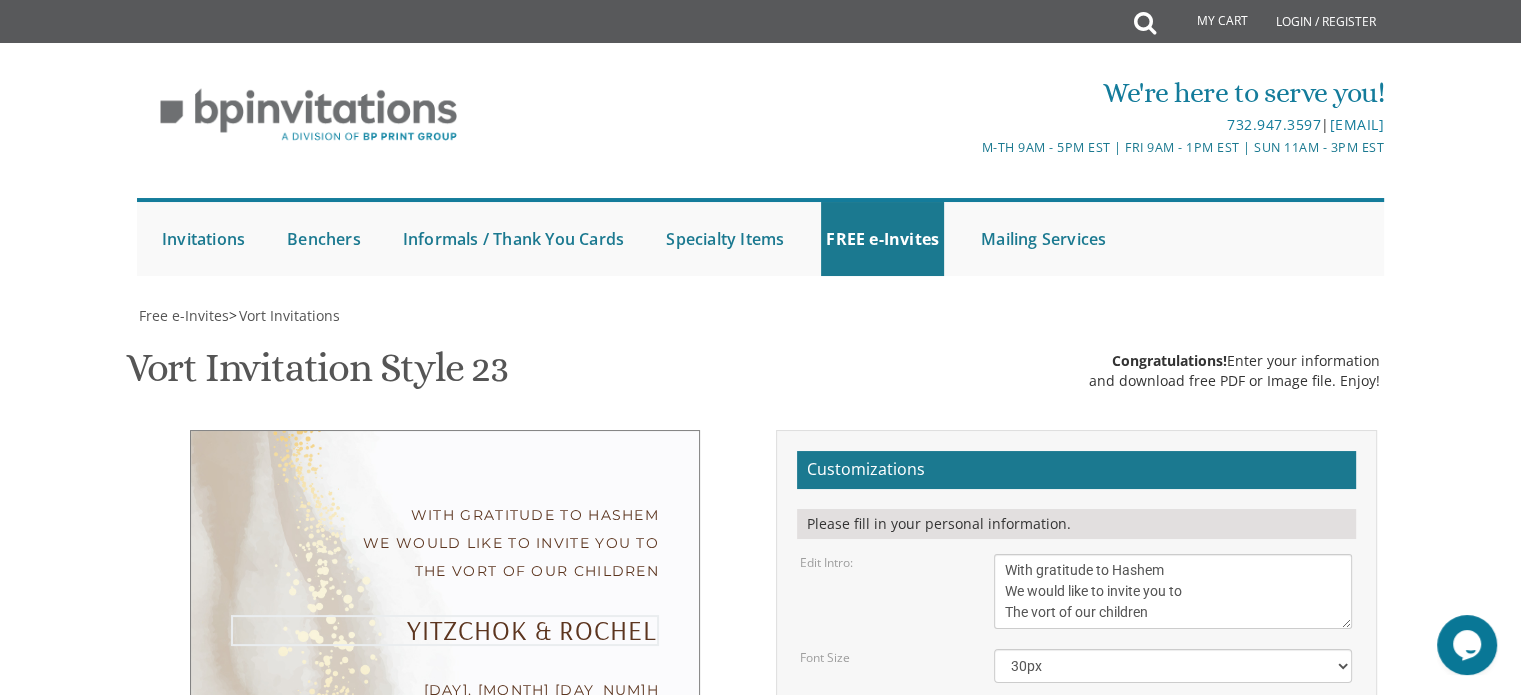 click on "Yitzchok & Rochel" at bounding box center [1173, 719] 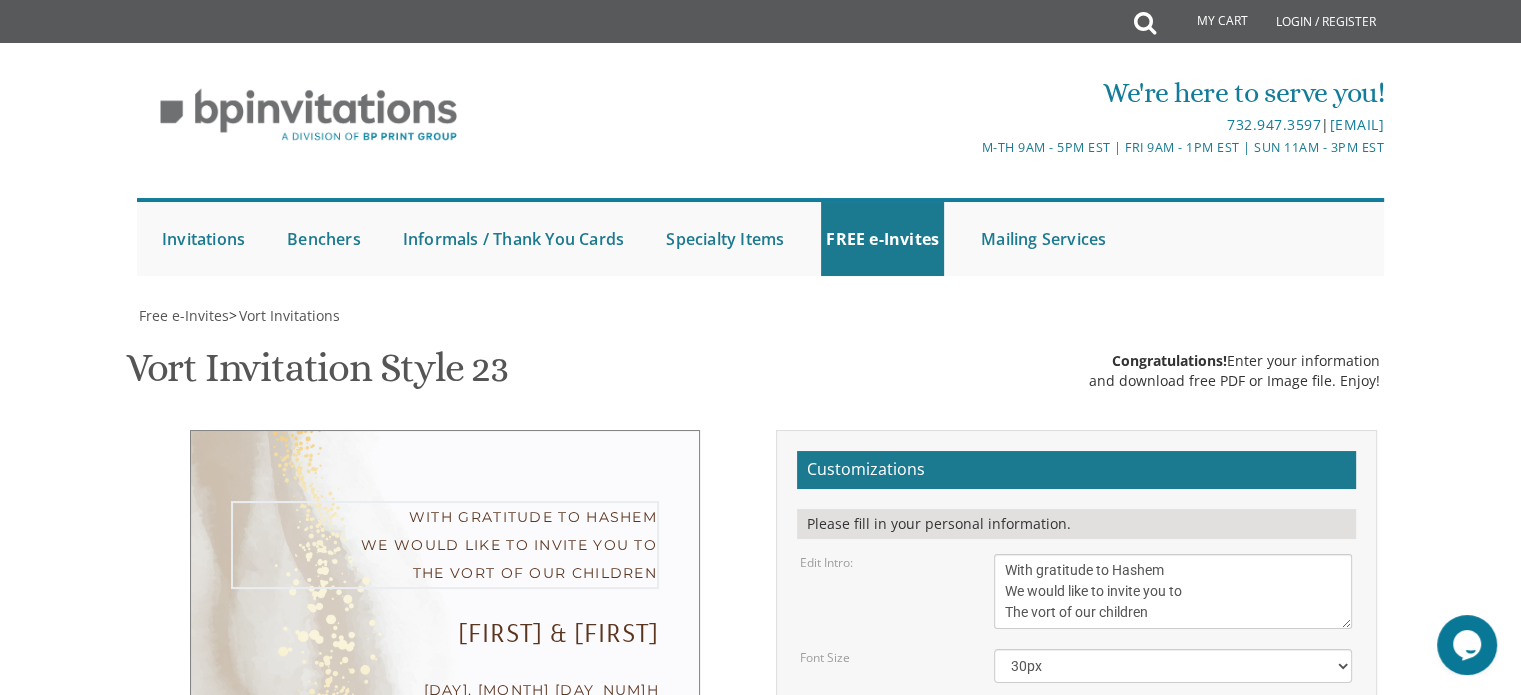 click on "With gratitude to Hashem
We would like to invite you to
The vort of our children" at bounding box center (1173, 591) 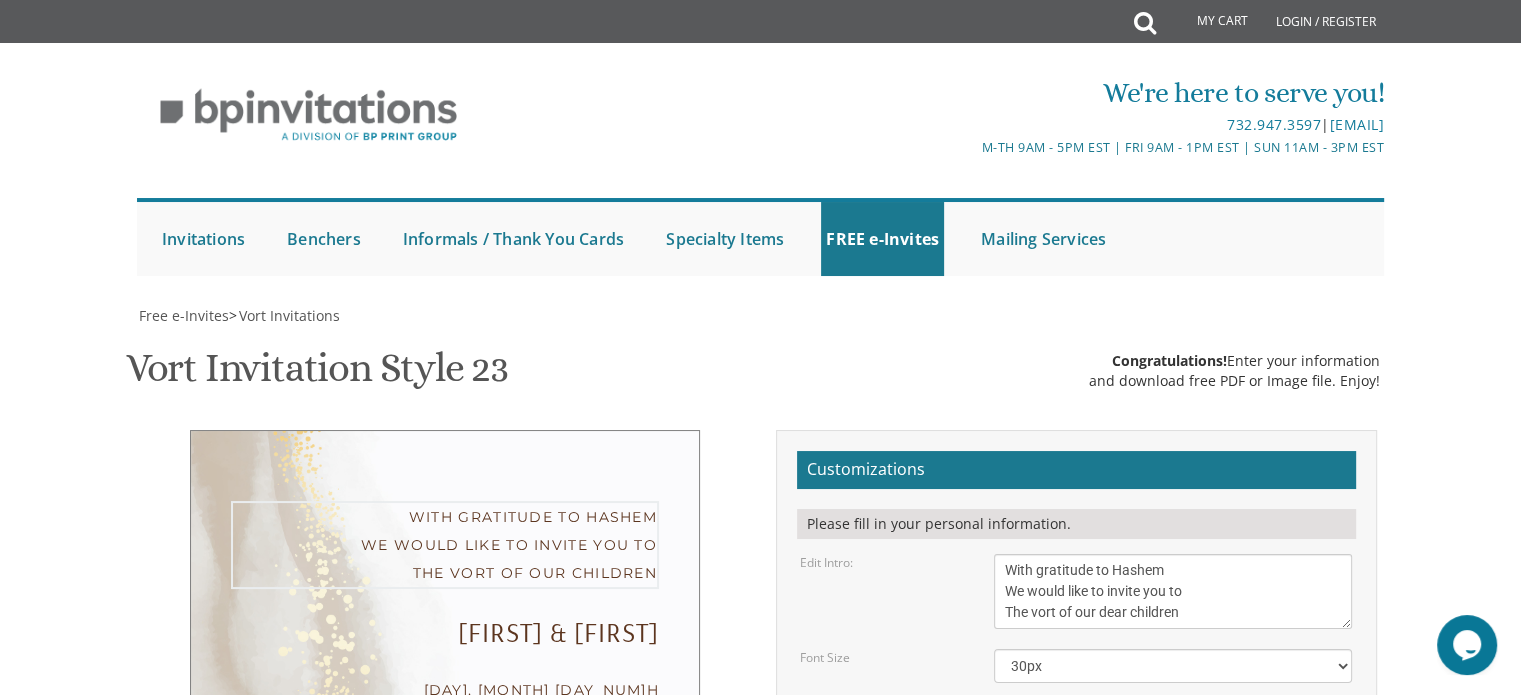 type on "With gratitude to Hashem
We would like to invite you to
The vort of our dear children" 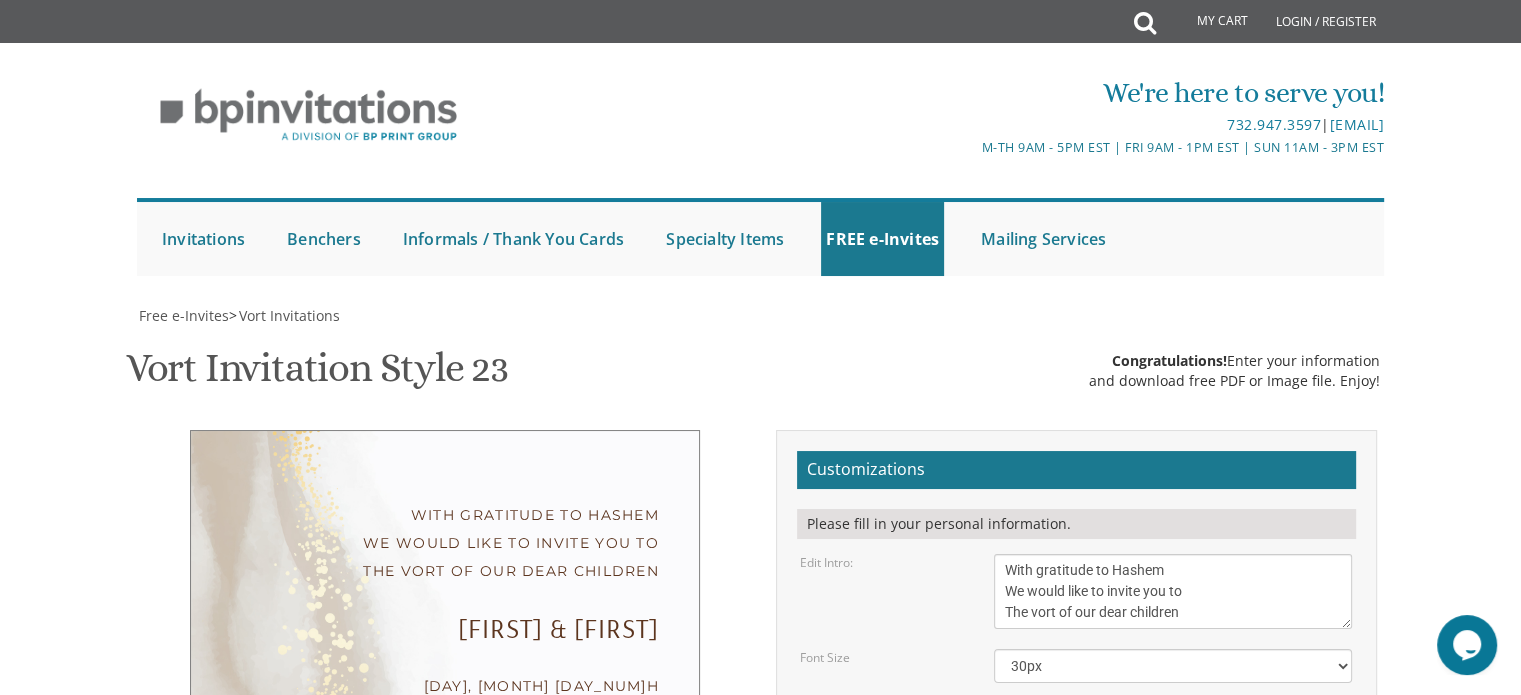 click on "Edit Details:
[DAY], [MONTH] [DAY_NUM]
[TIME]
[LOCATION]
[NUMBER] [STREET]
[CITY], [STATE]" at bounding box center (1076, 814) 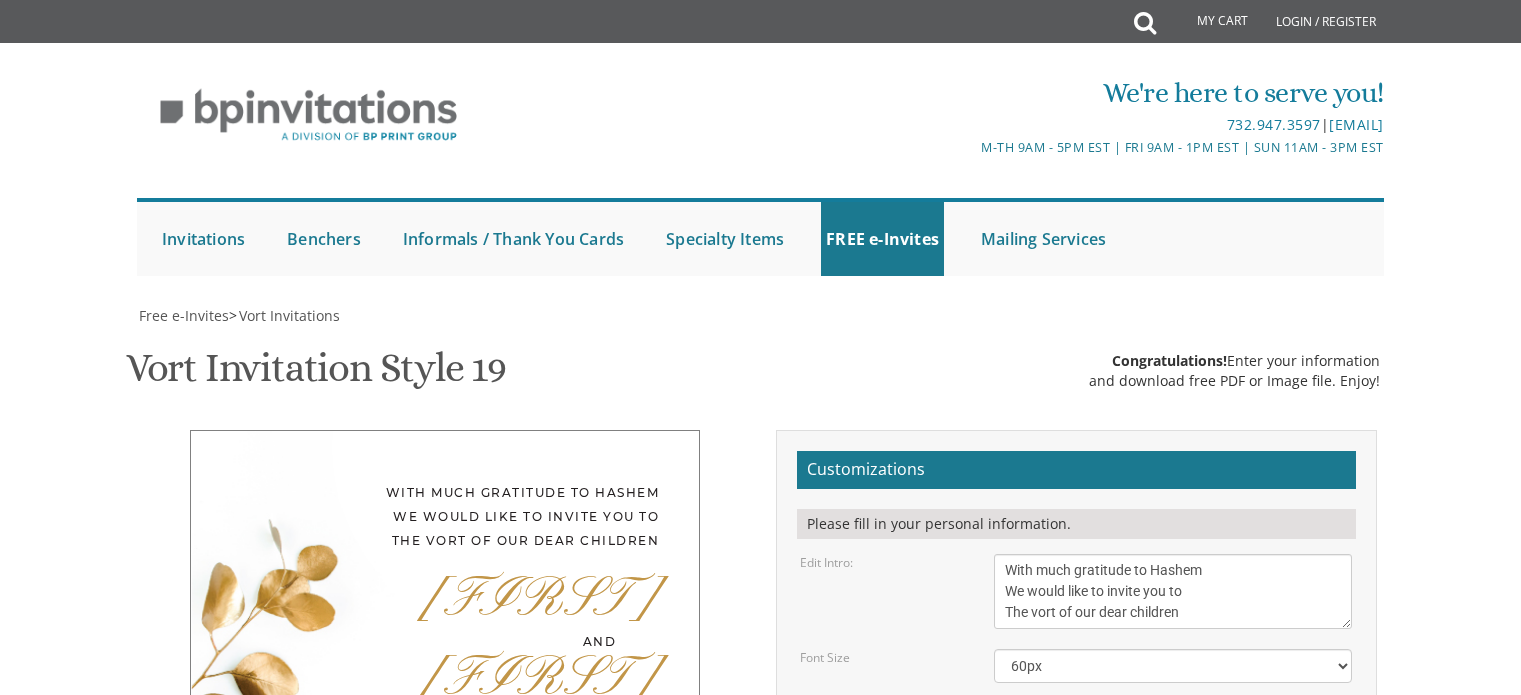 scroll, scrollTop: 0, scrollLeft: 0, axis: both 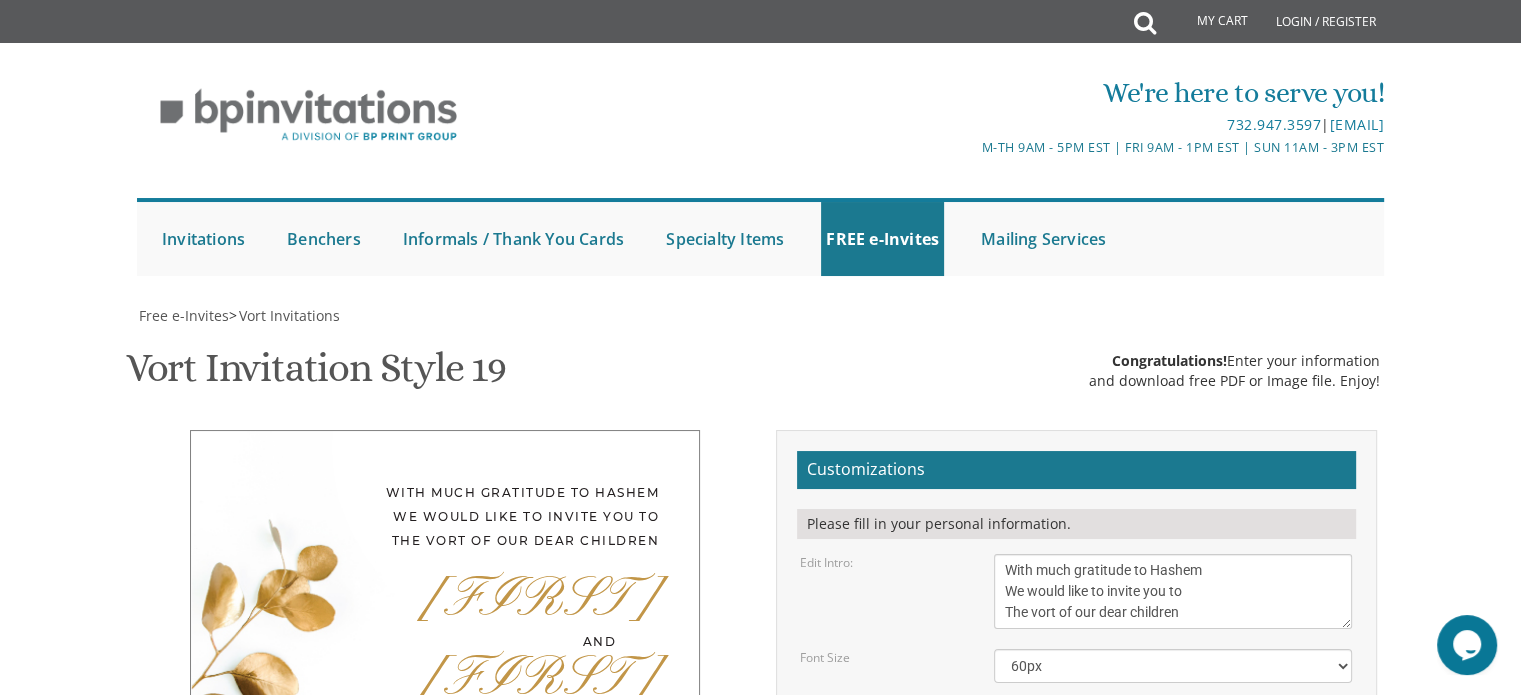 drag, startPoint x: 1180, startPoint y: 611, endPoint x: 1004, endPoint y: 576, distance: 179.44637 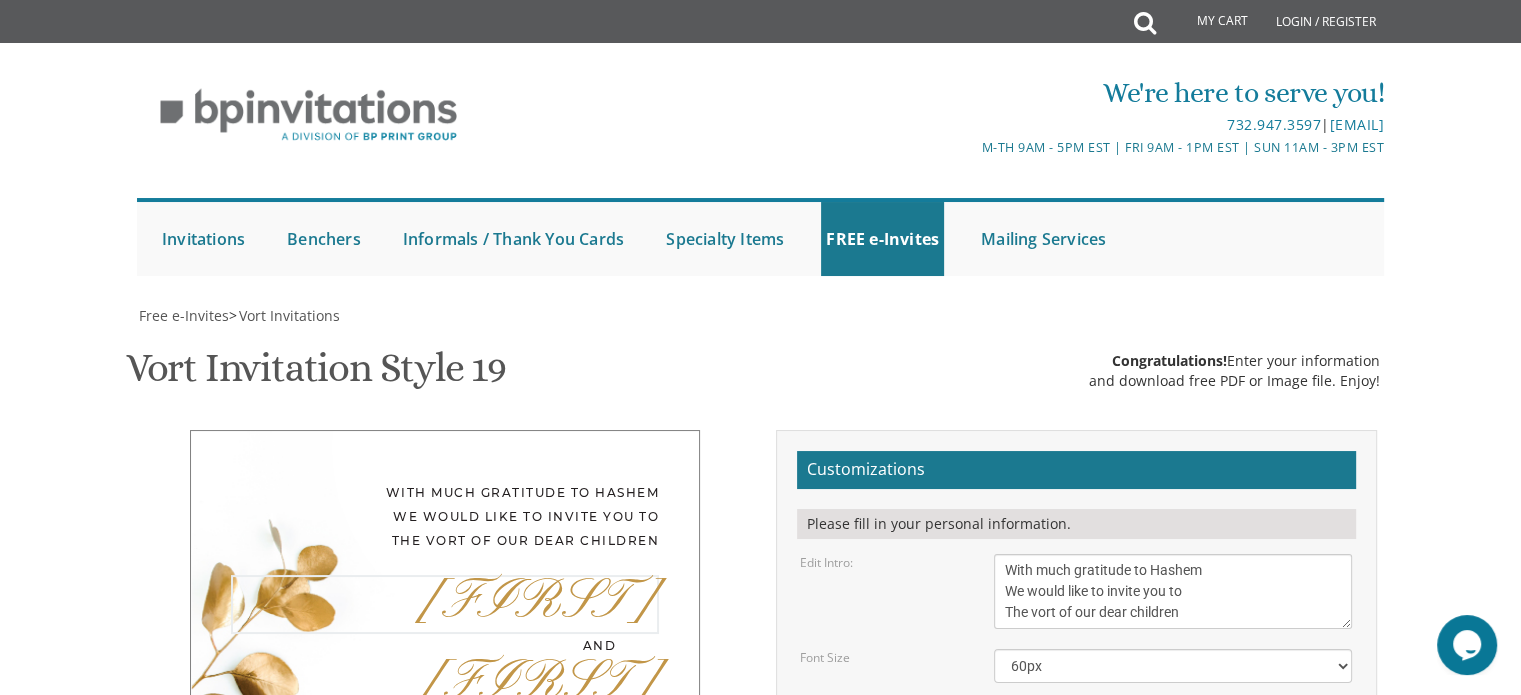 click on "Ahron" at bounding box center (1173, 719) 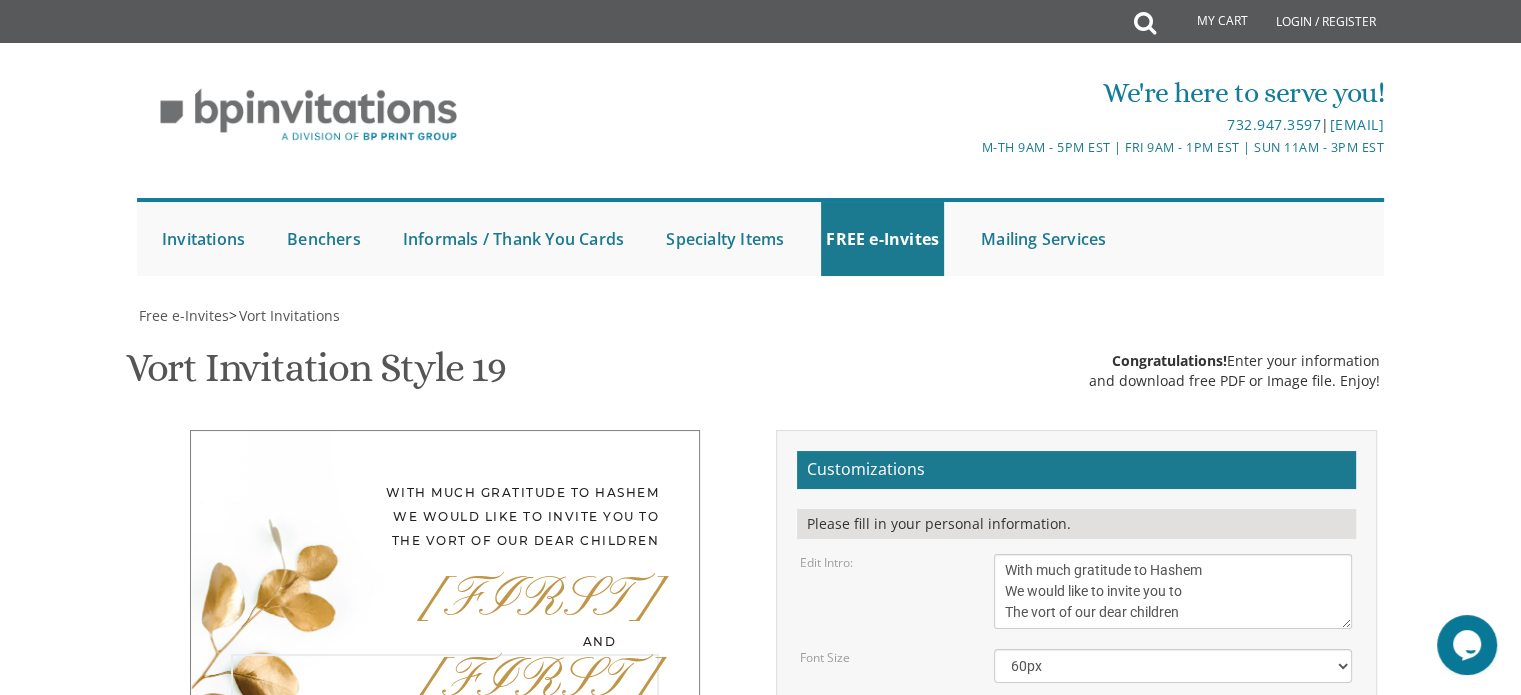 click on "Yehudis" at bounding box center [1173, 879] 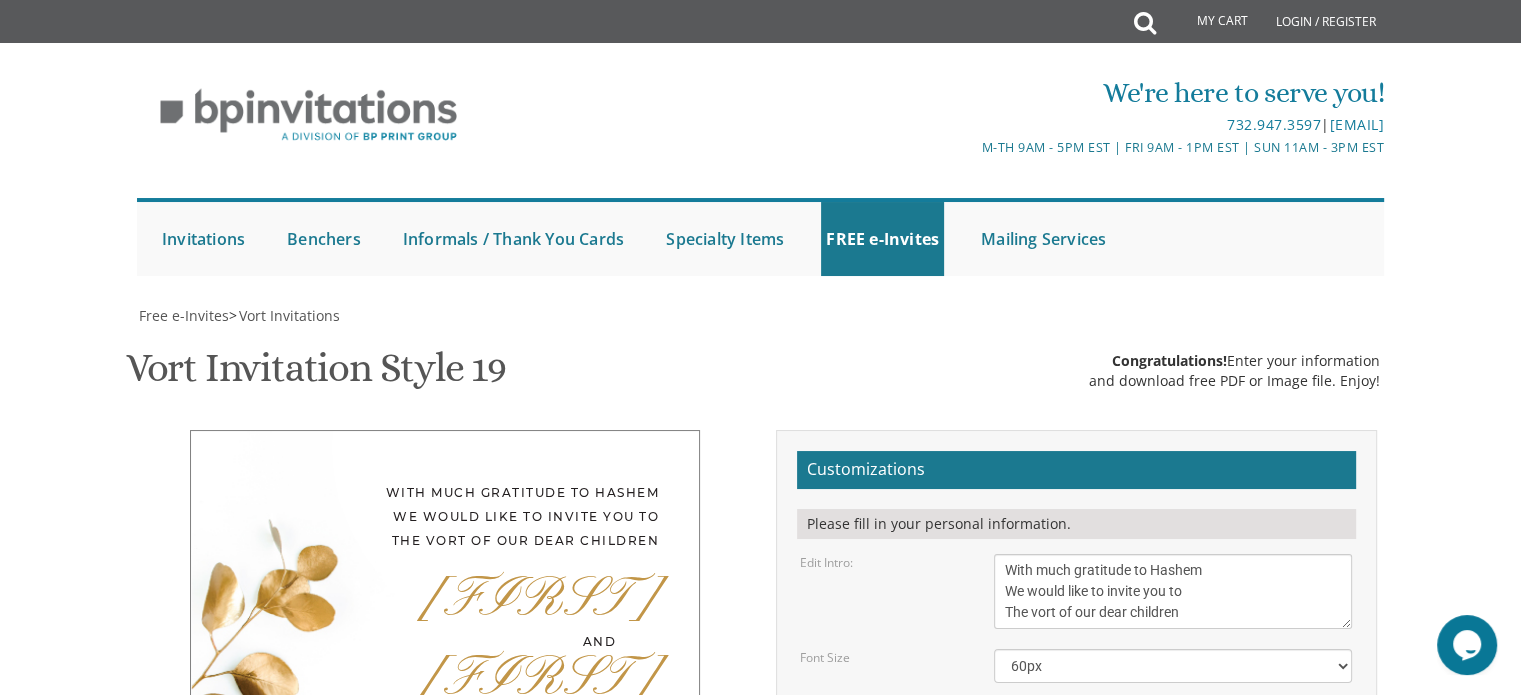click on "Wednesday, November 27th
seven o’clock pm
Khal Chassidim
1401 Cedar Row, Lakewood, NJ" at bounding box center [1173, 964] 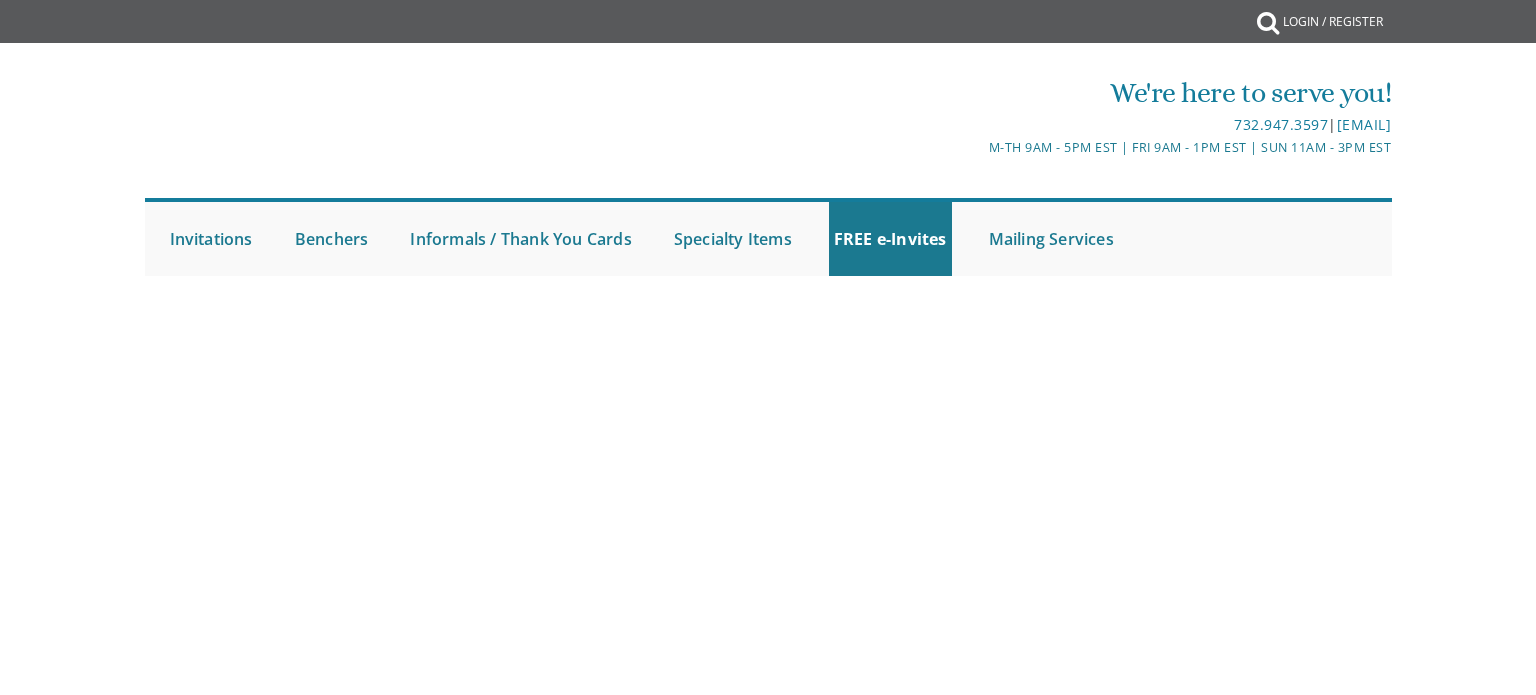 scroll, scrollTop: 0, scrollLeft: 0, axis: both 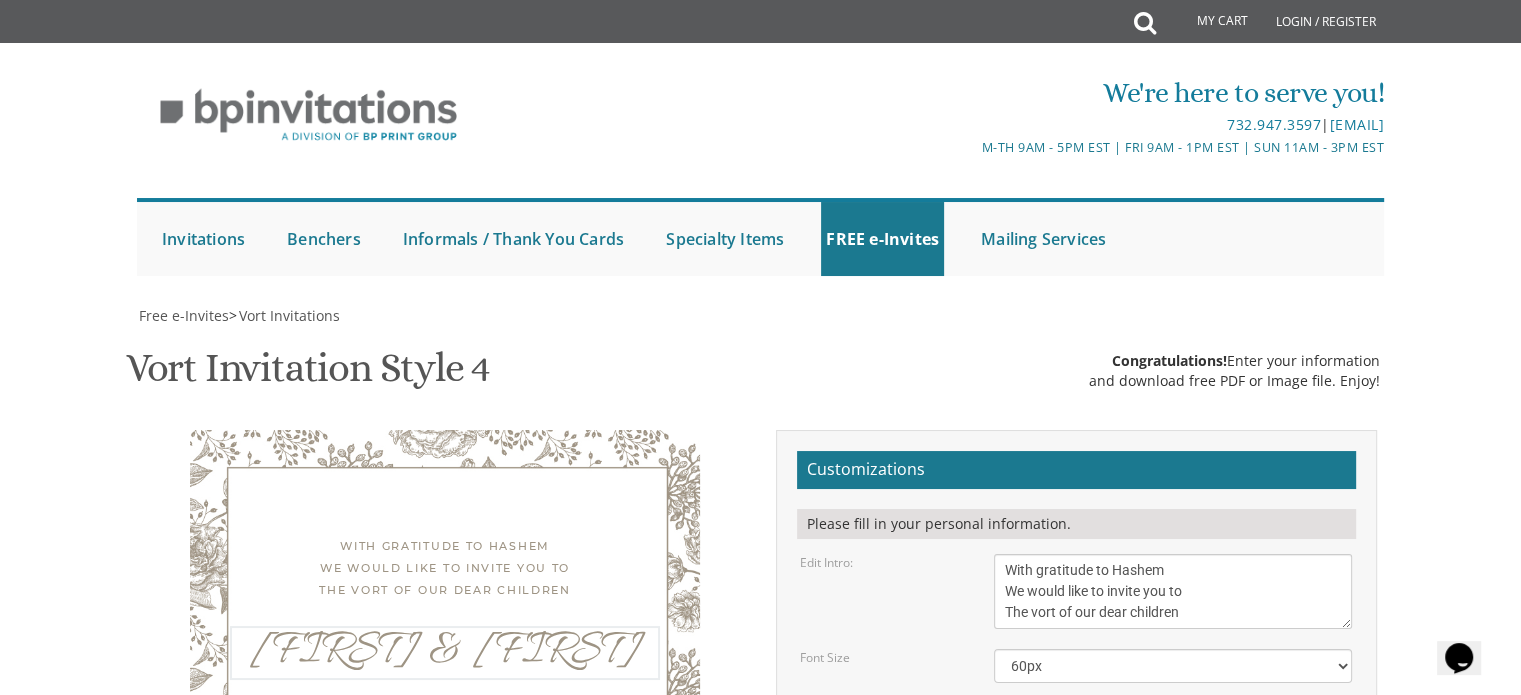 click on "[FIRST] & [FIRST]" at bounding box center (1173, 719) 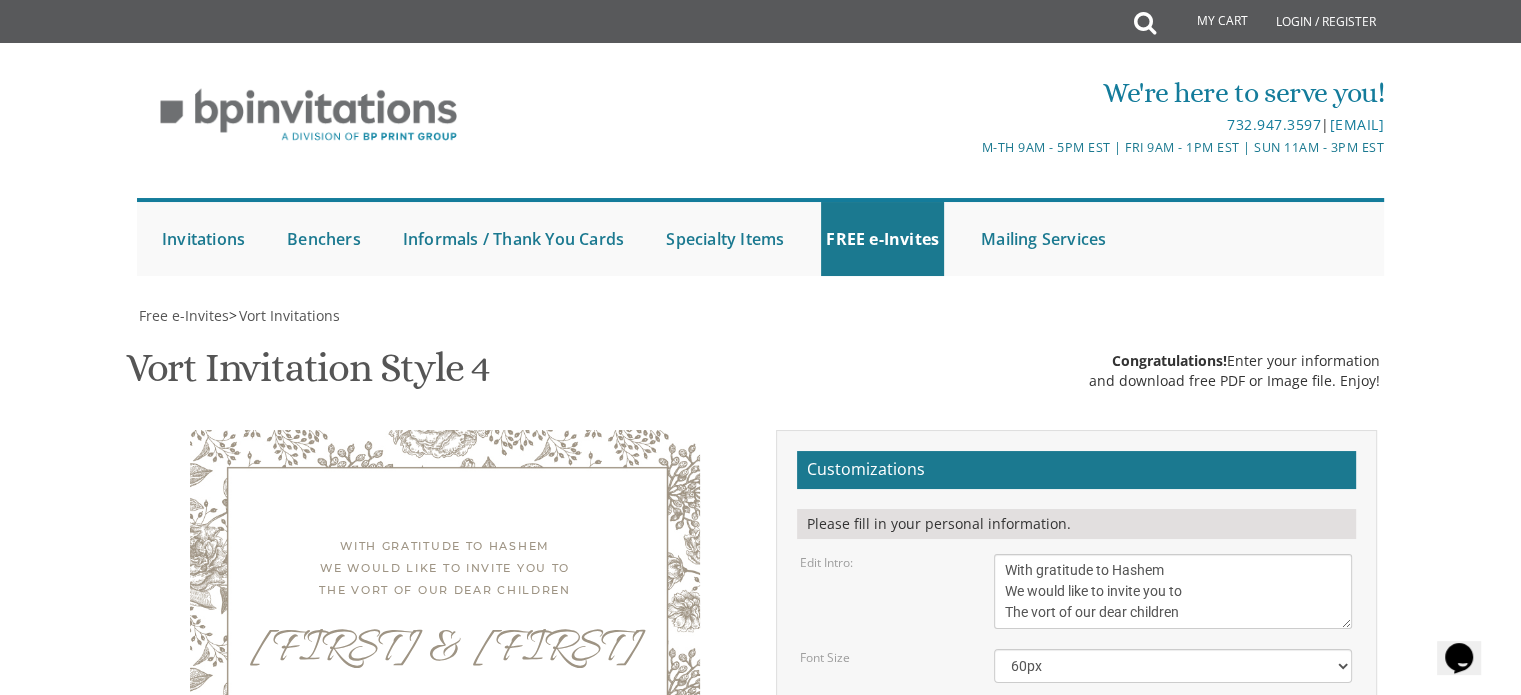 drag, startPoint x: 1006, startPoint y: 424, endPoint x: 1060, endPoint y: 416, distance: 54.589375 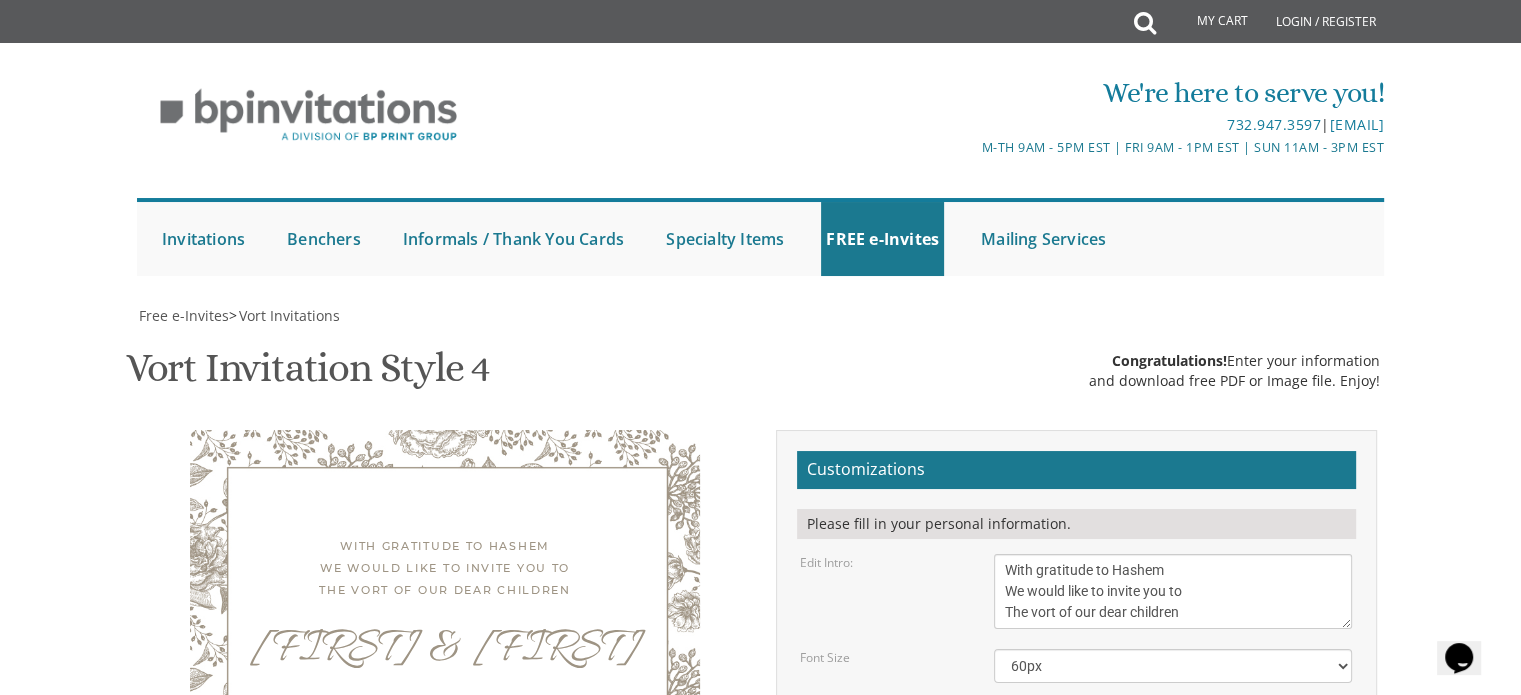 click on "[DAY], [MONTH] [DAY_NUM]th
[TIME]  |  [LOCATION]
[NUMBER] [STREET]  |  [CITY], [STATE]" at bounding box center (1173, 793) 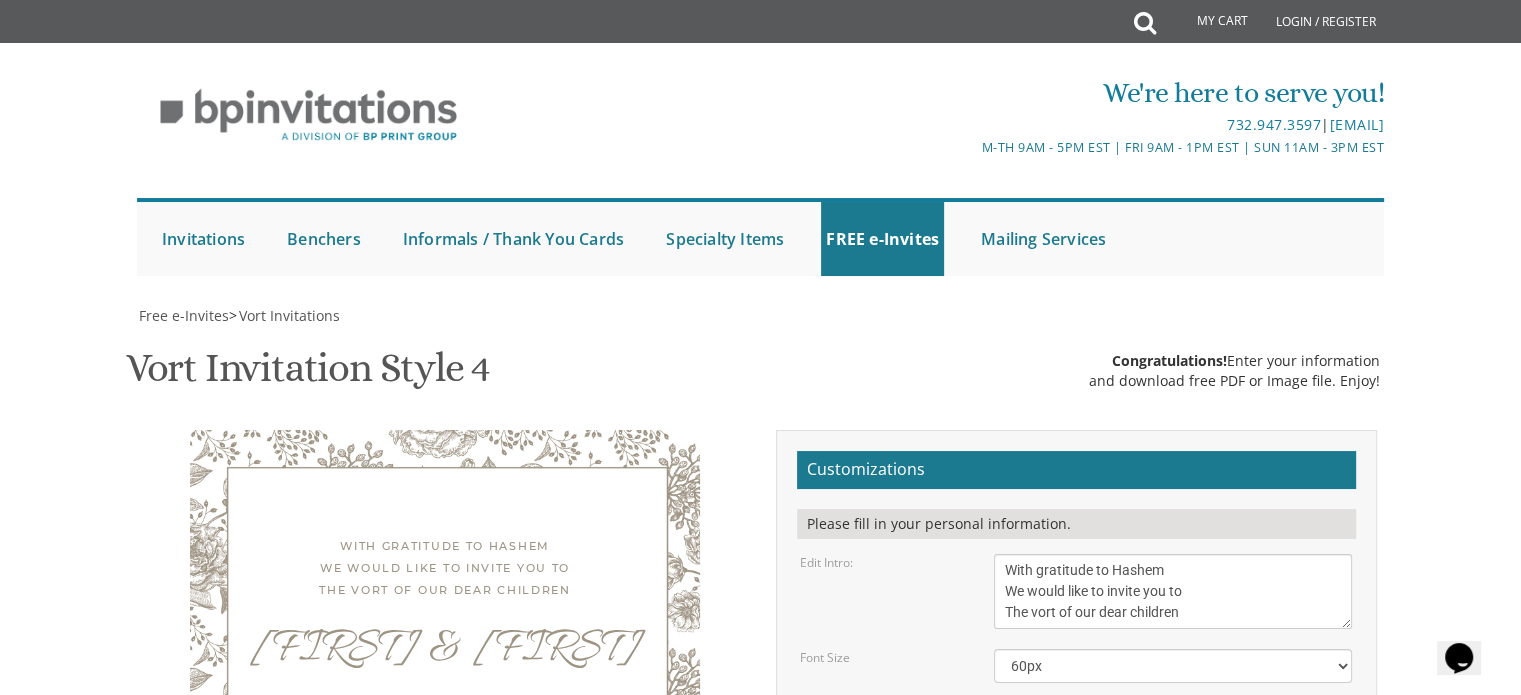 click on "[DAY], [MONTH] [DAY_NUM]th
[TIME]  |  [LOCATION]
[NUMBER] [STREET]  |  [CITY], [STATE]" at bounding box center [1173, 793] 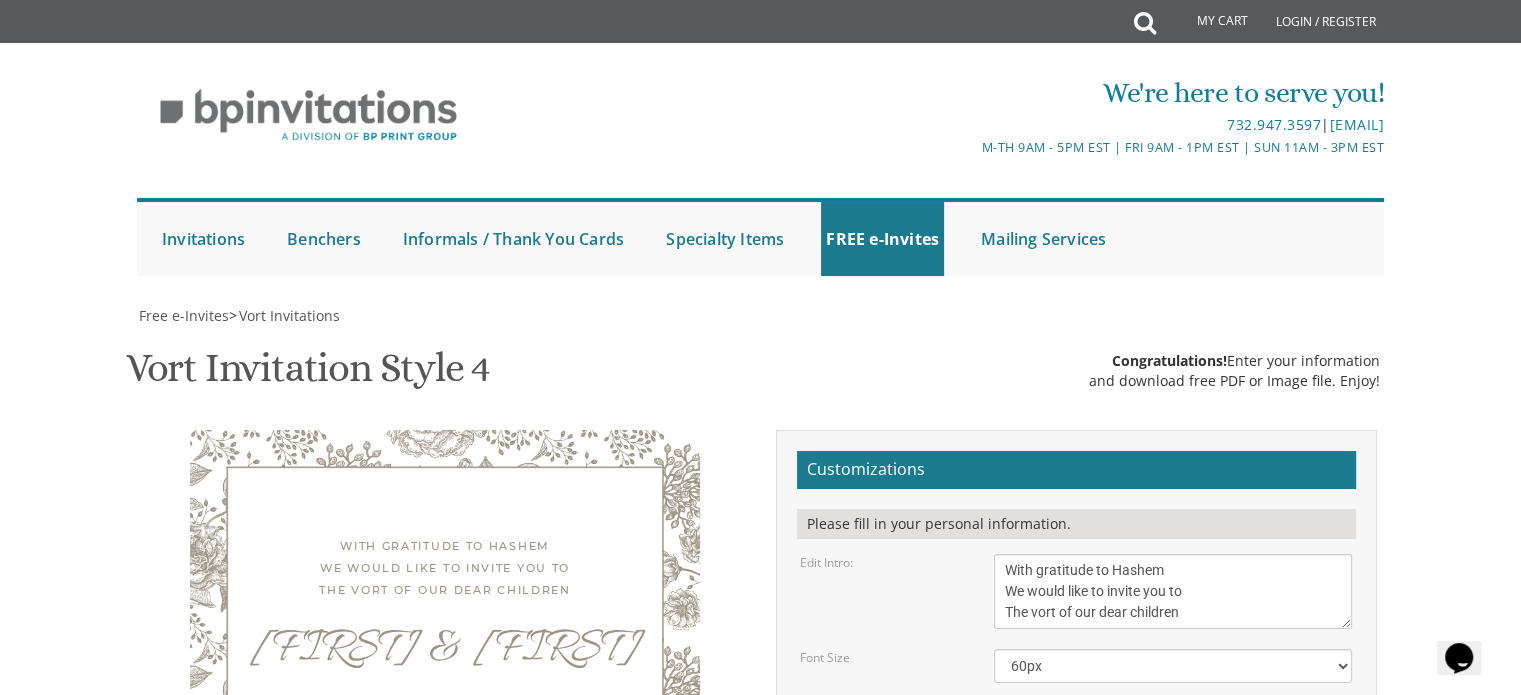 paste on "[FIRST] [LAST]
[FIRST] [LAST]" 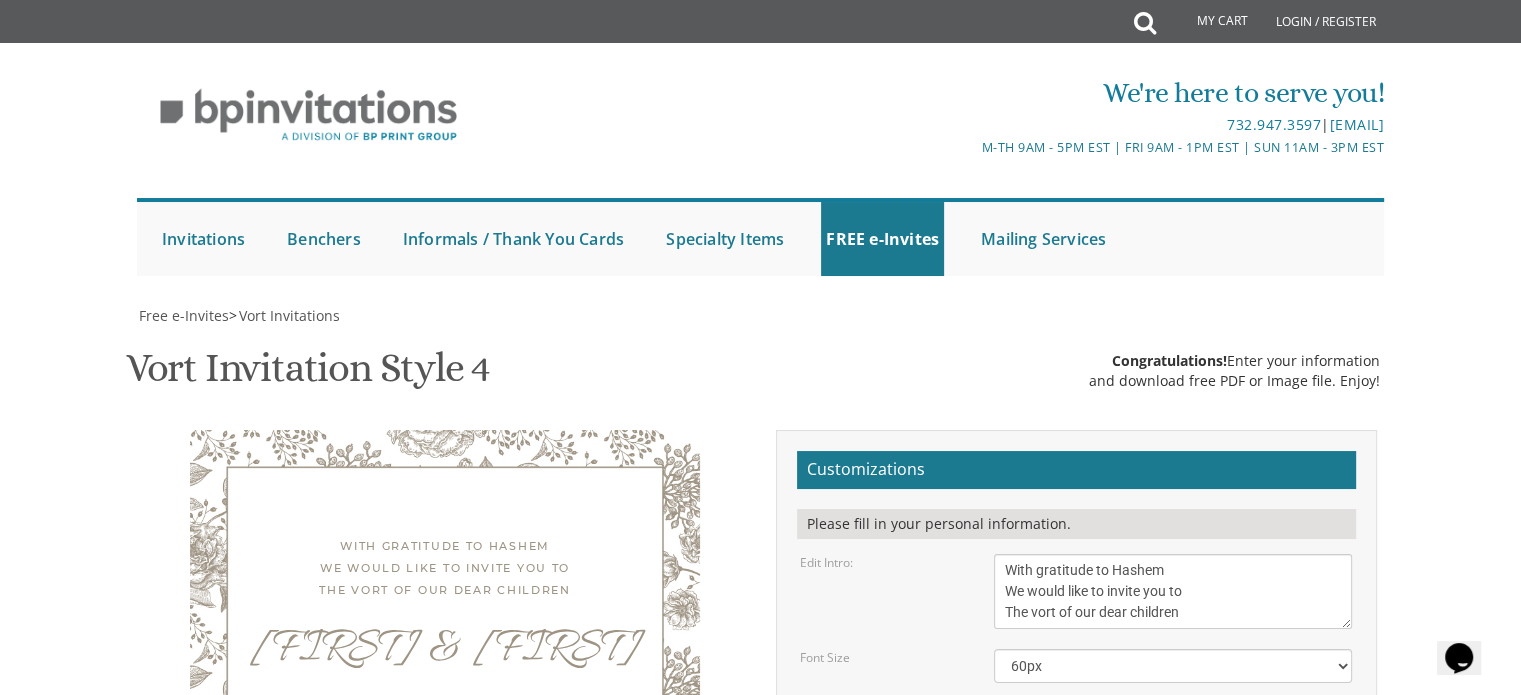 scroll, scrollTop: 35, scrollLeft: 0, axis: vertical 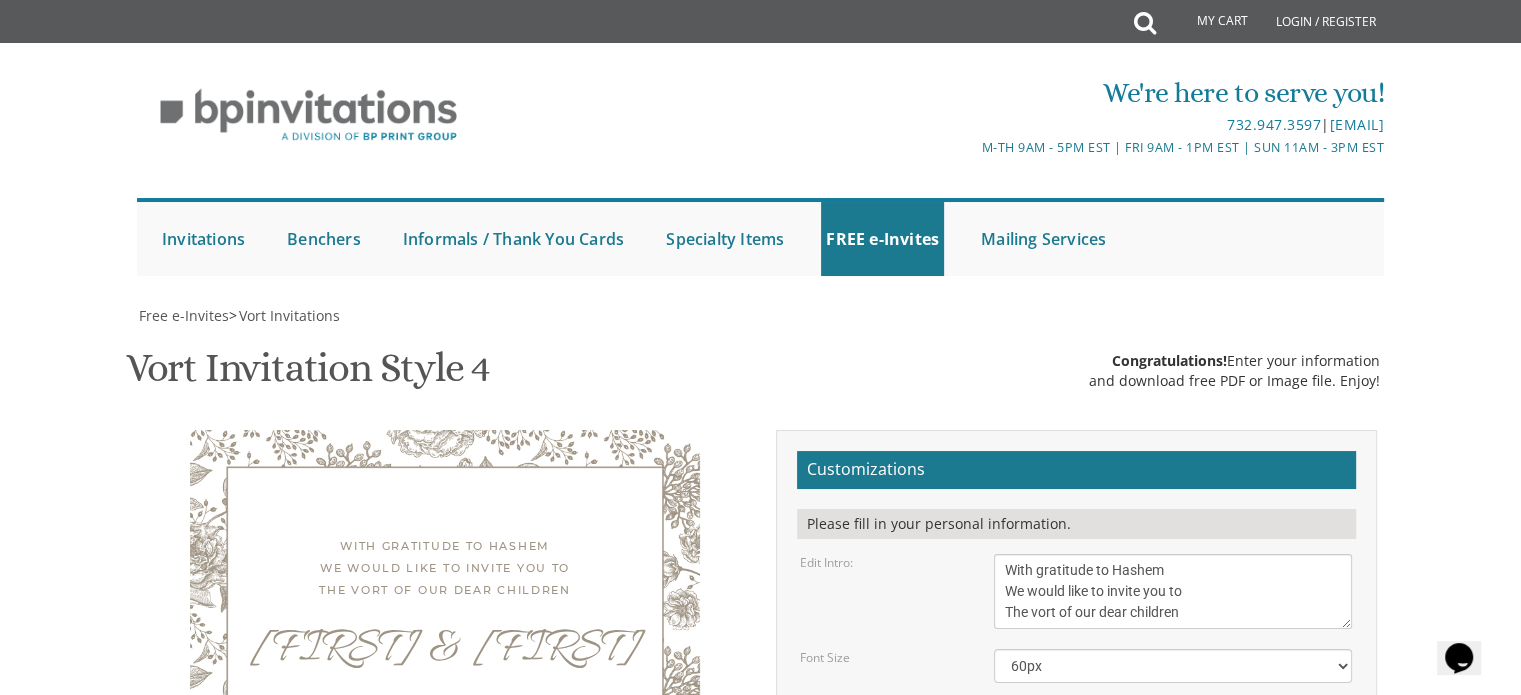 click on "[FIRST] and [FIRST] [LAST]
[FIRST] and [FIRST] [LAST]" at bounding box center [1173, 878] 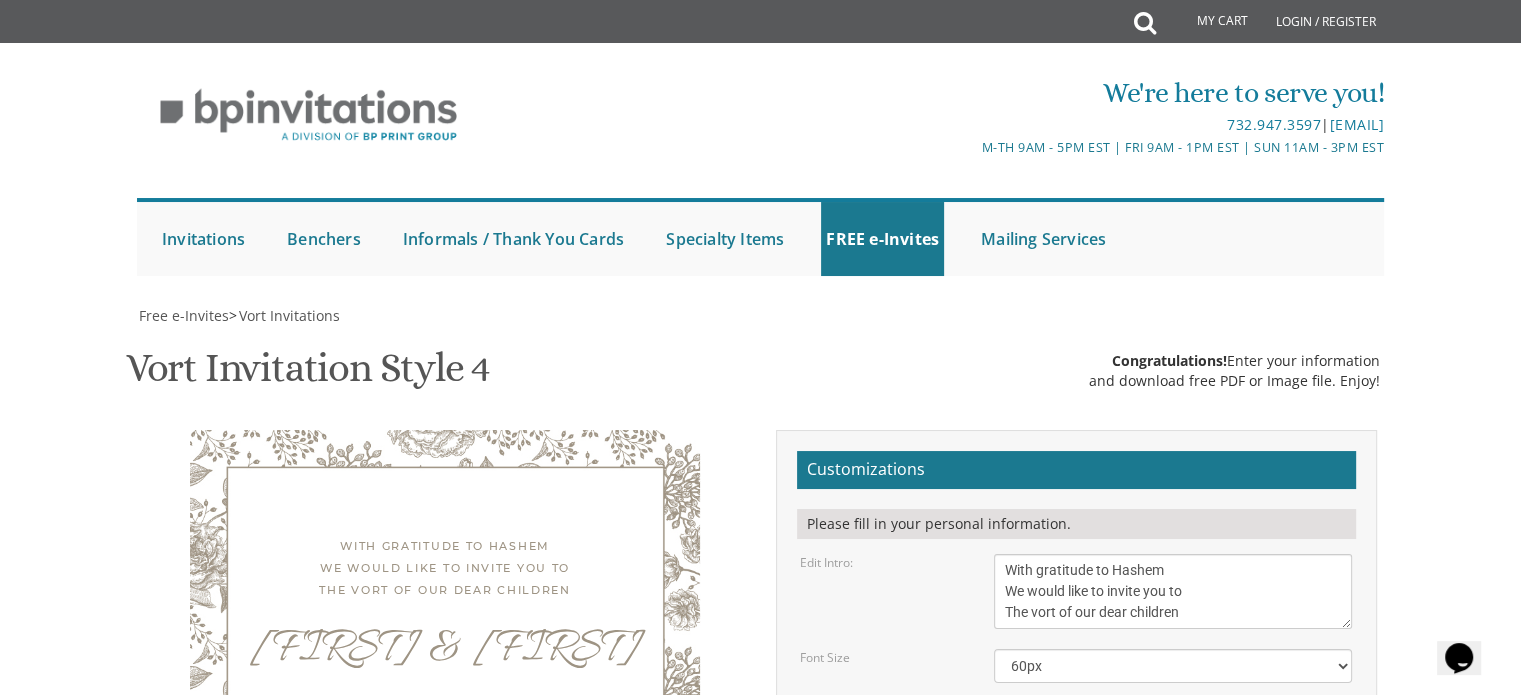 click on "Email Address*" at bounding box center (1076, 971) 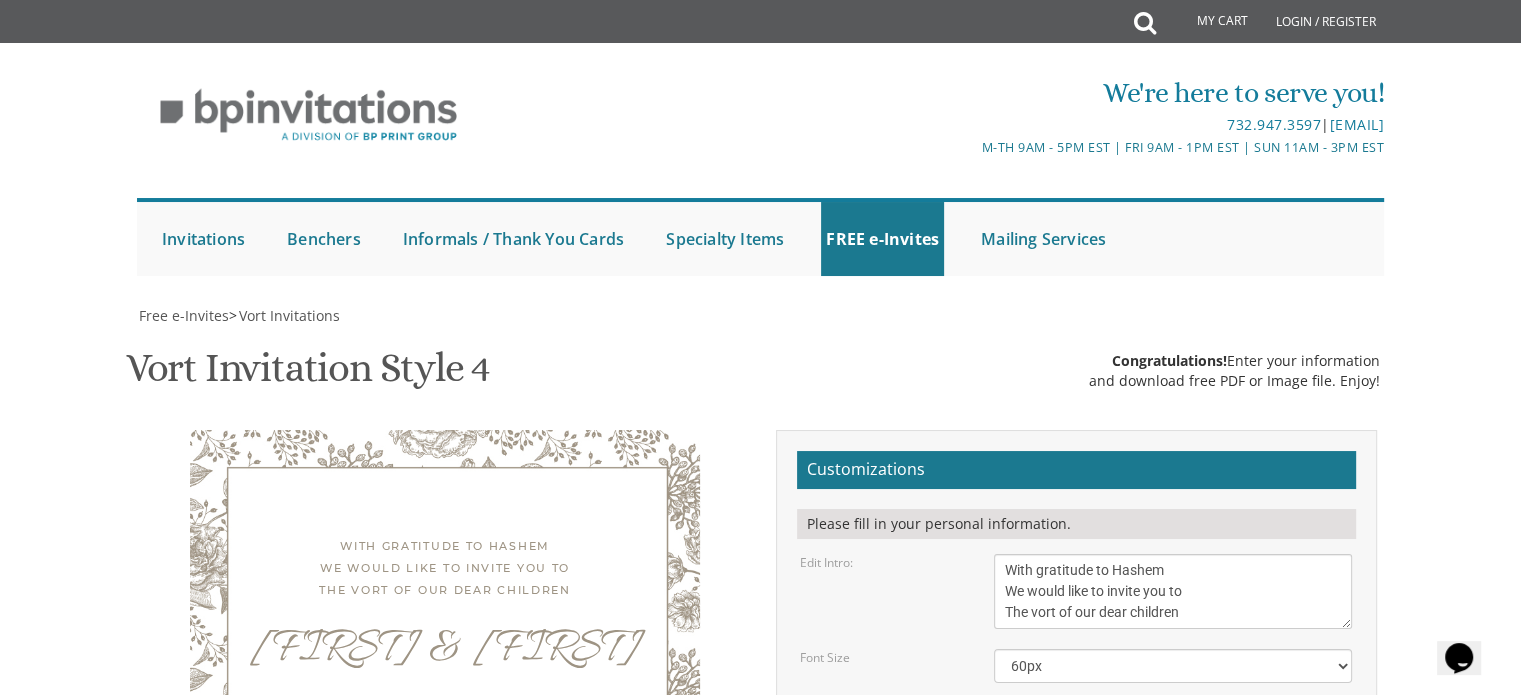 drag, startPoint x: 1192, startPoint y: 452, endPoint x: 989, endPoint y: 436, distance: 203.62956 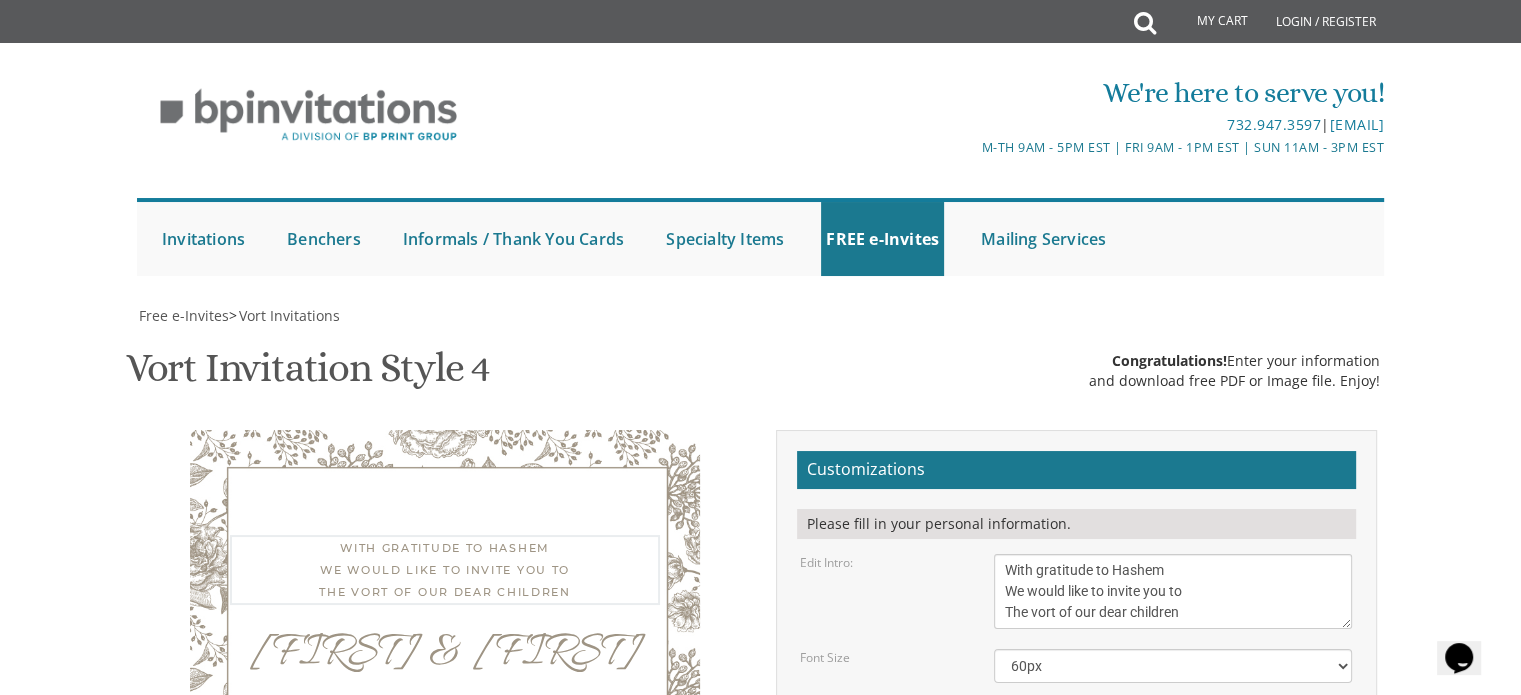 click on "With gratitude to Hashem
We would like to invite you to
The vort of our dear children" at bounding box center (1173, 591) 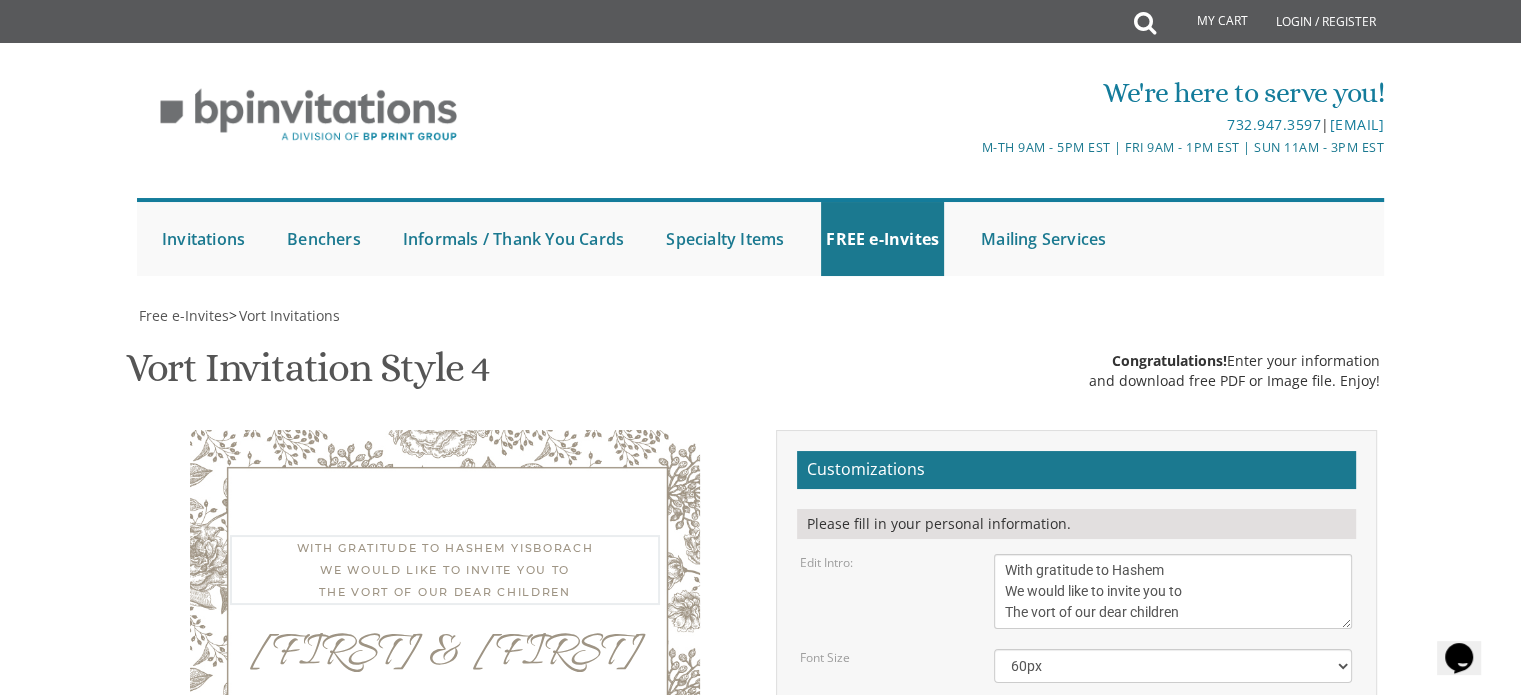 type on "With gratitude to Hashem
We would like to invite you to
The vort of our dear children" 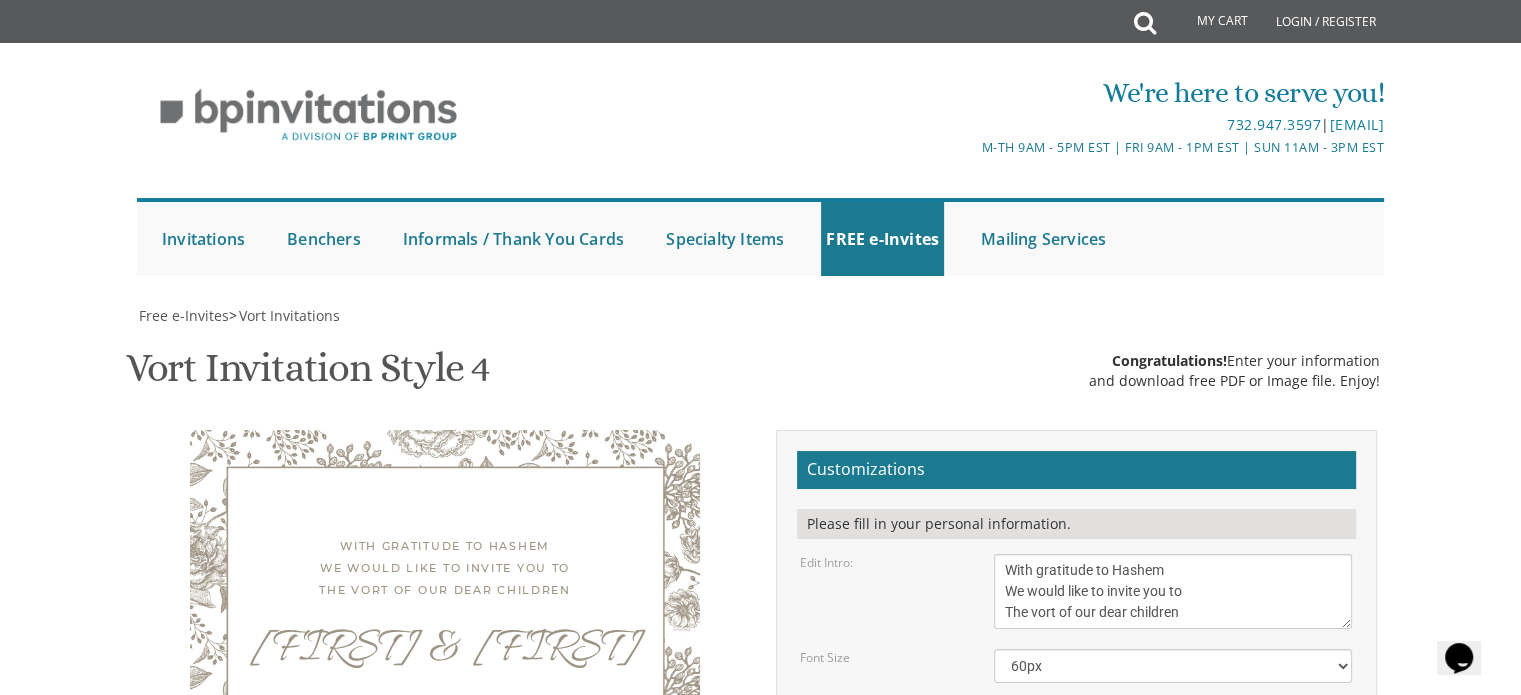 click on "Download Image" at bounding box center (971, 1058) 